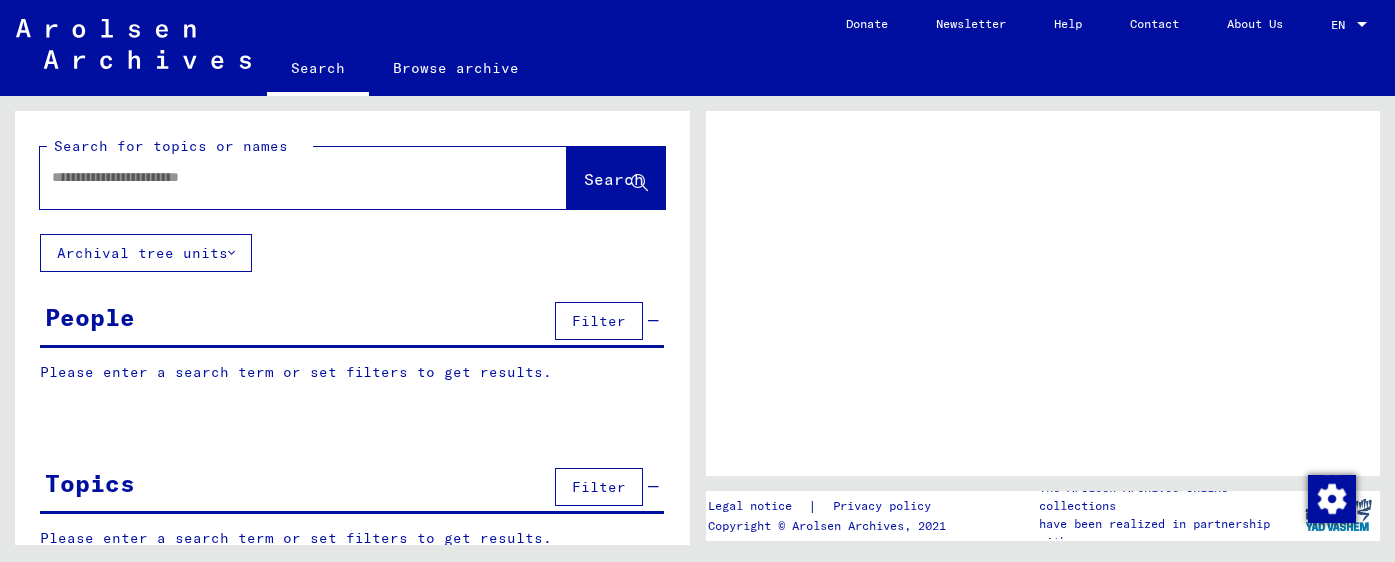 scroll, scrollTop: 0, scrollLeft: 0, axis: both 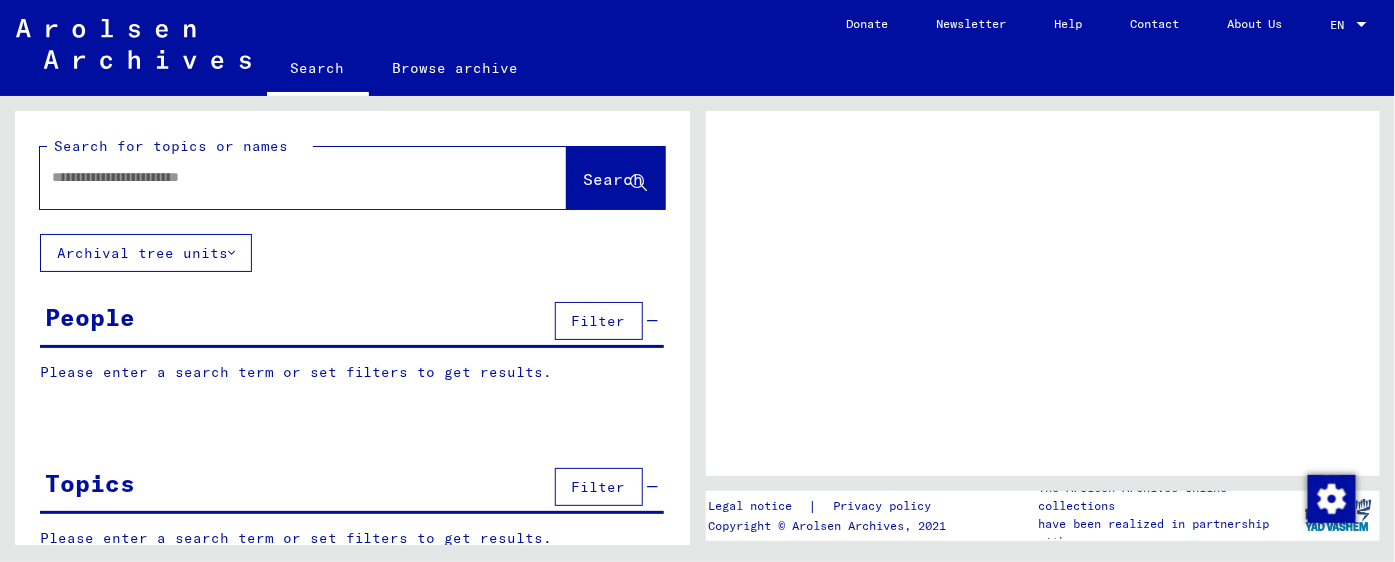 click at bounding box center [285, 177] 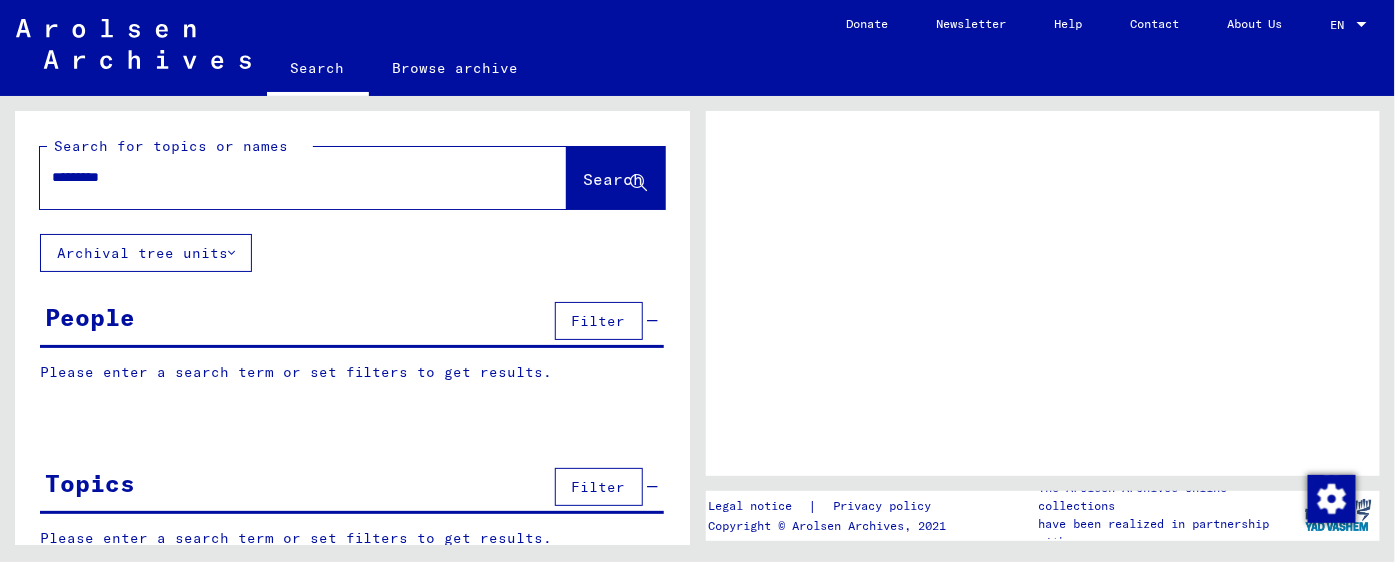 type on "**********" 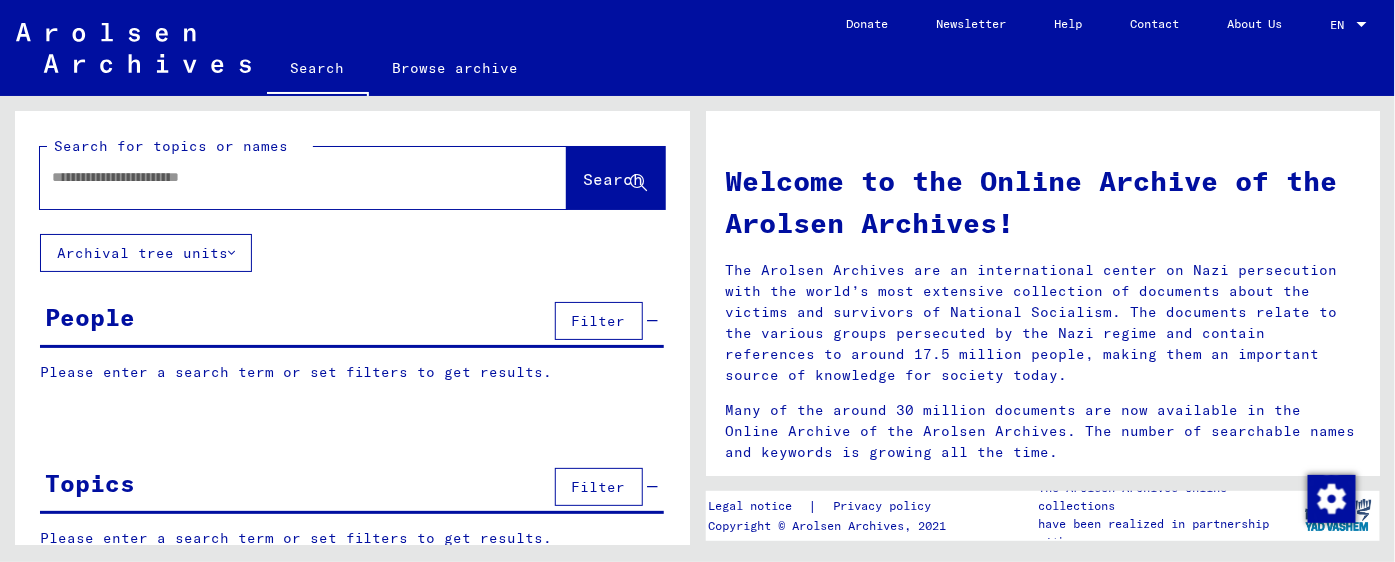 click at bounding box center [279, 177] 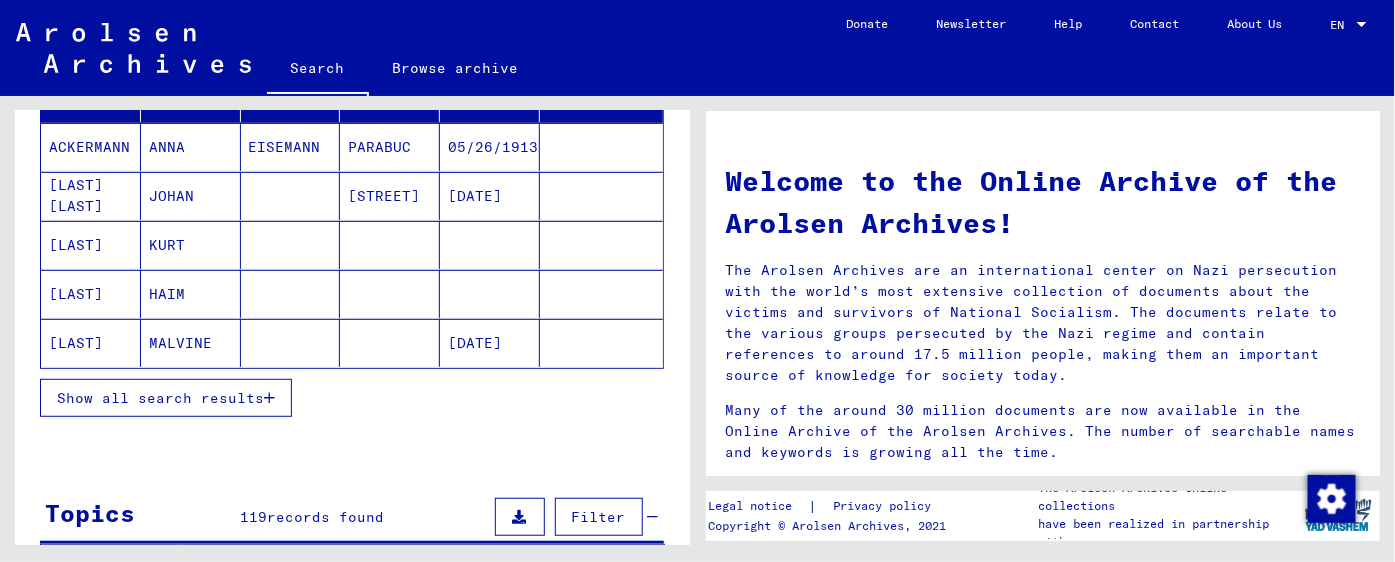 scroll, scrollTop: 411, scrollLeft: 0, axis: vertical 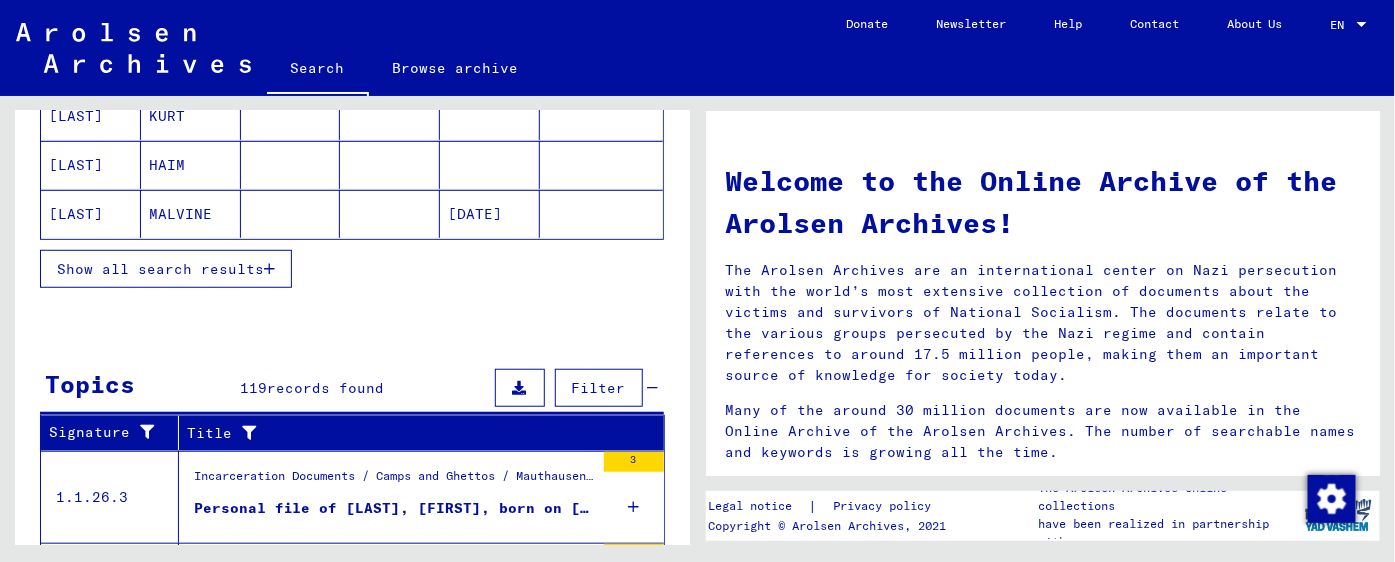 click on "Show all search results" at bounding box center (160, 269) 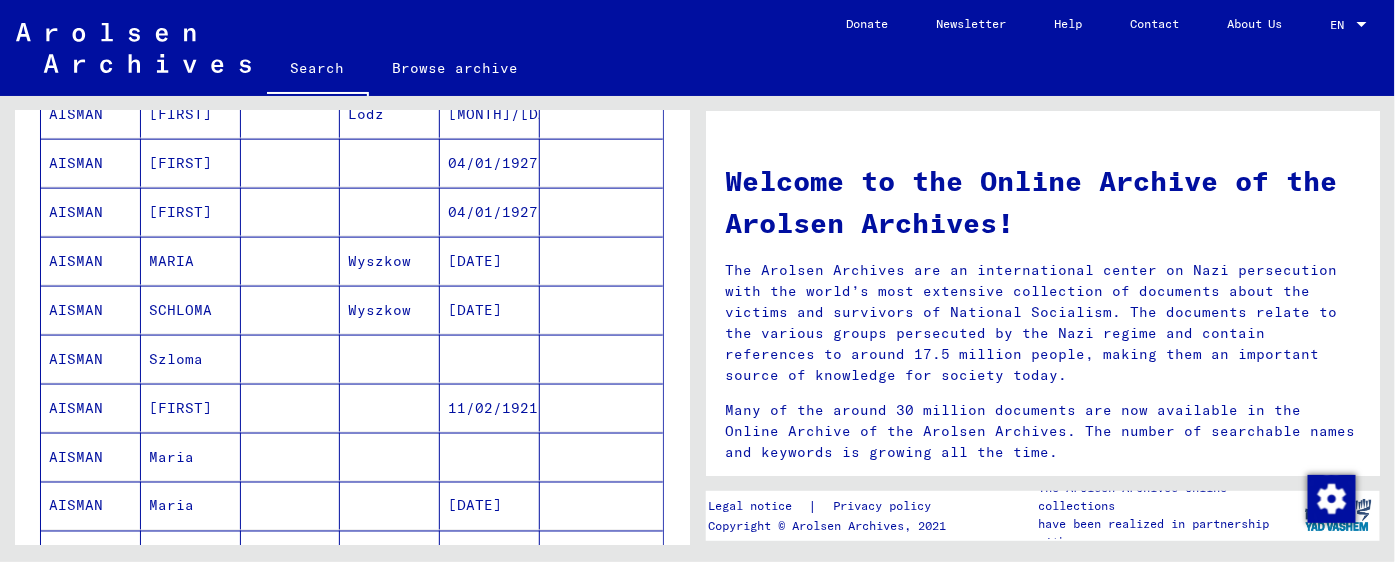 scroll, scrollTop: 0, scrollLeft: 0, axis: both 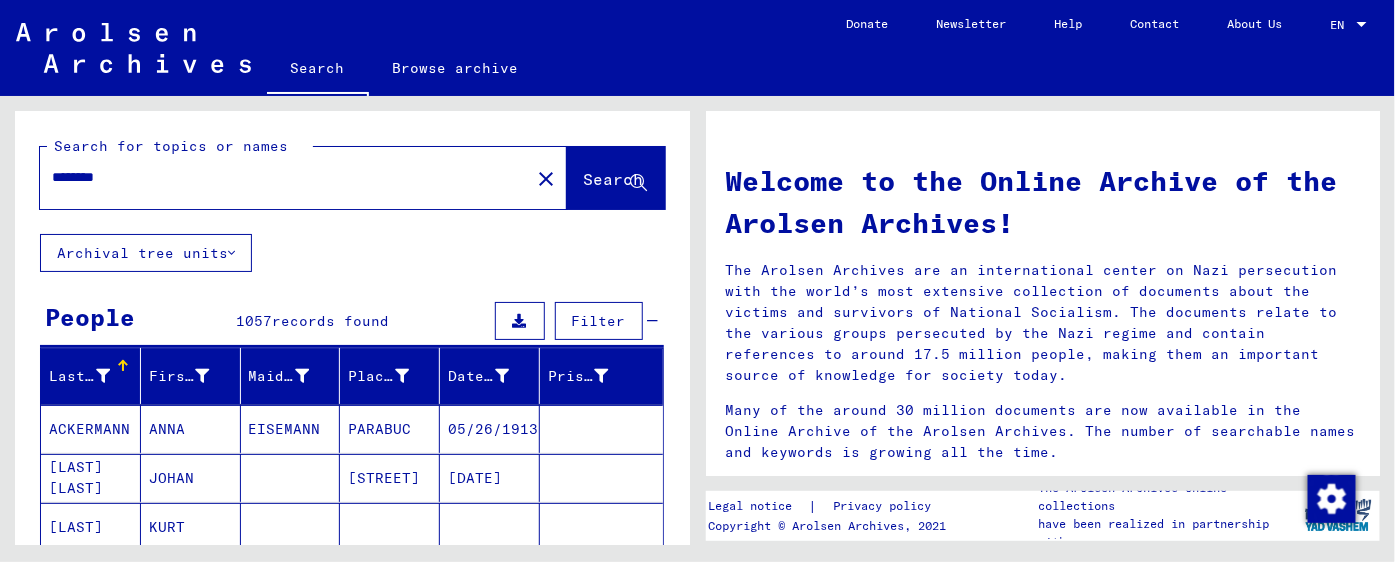 click on "********" 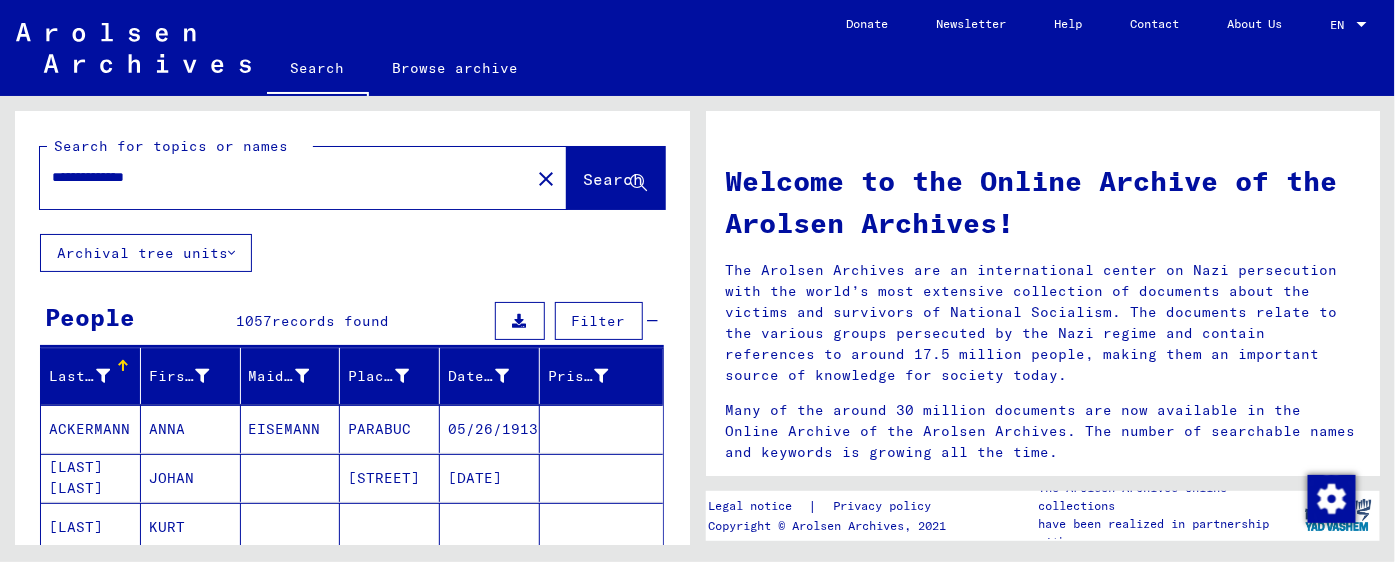 type on "**********" 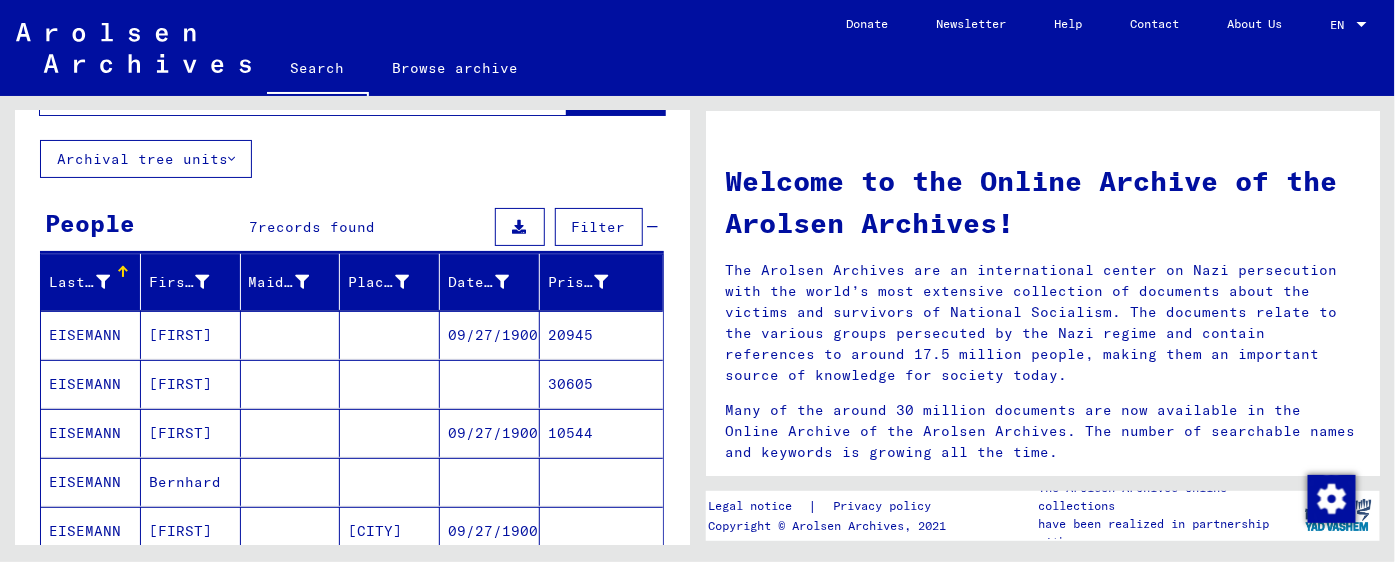 scroll, scrollTop: 205, scrollLeft: 0, axis: vertical 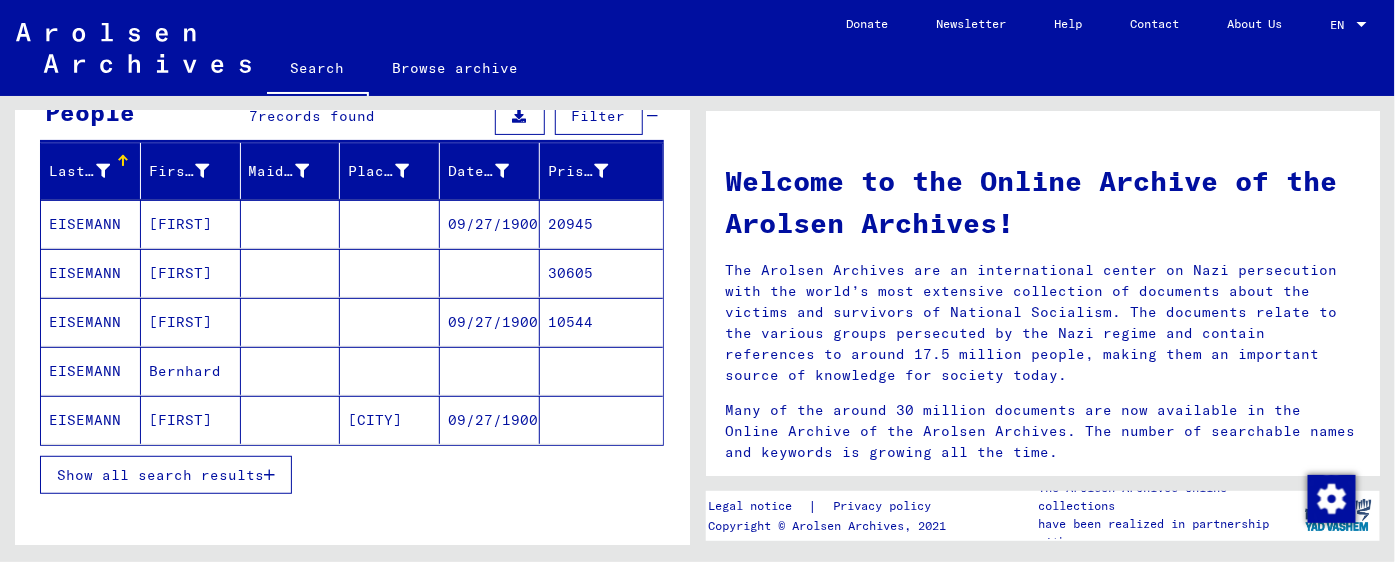 click on "EISEMANN" at bounding box center (91, 273) 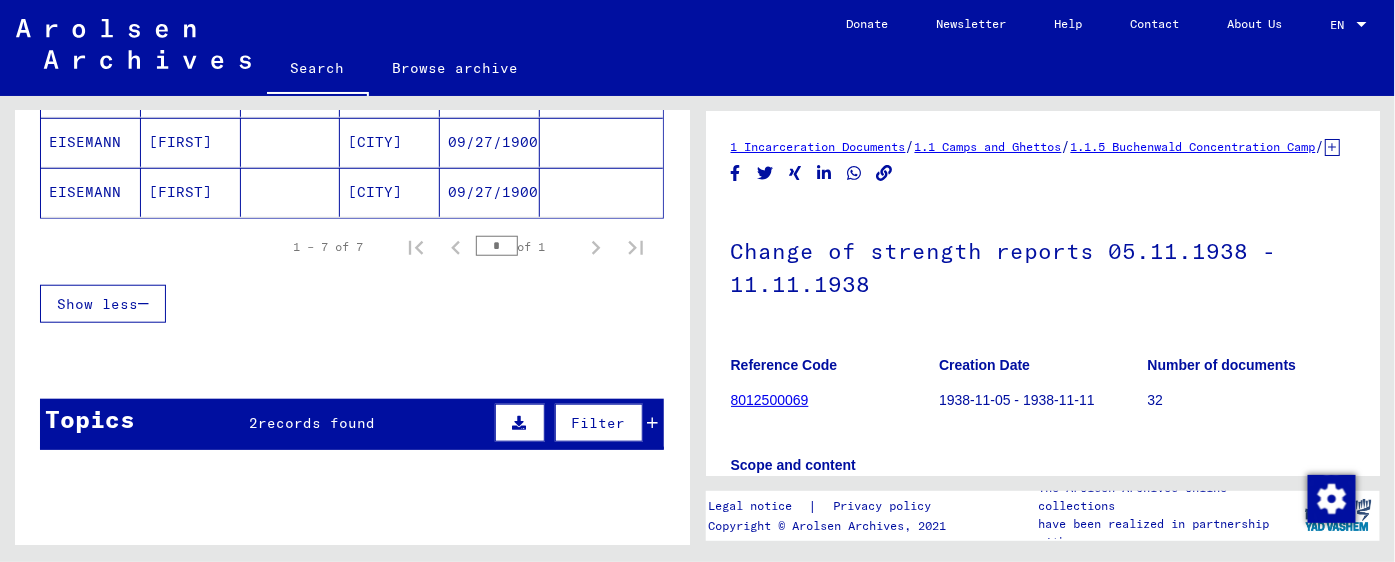 scroll, scrollTop: 538, scrollLeft: 0, axis: vertical 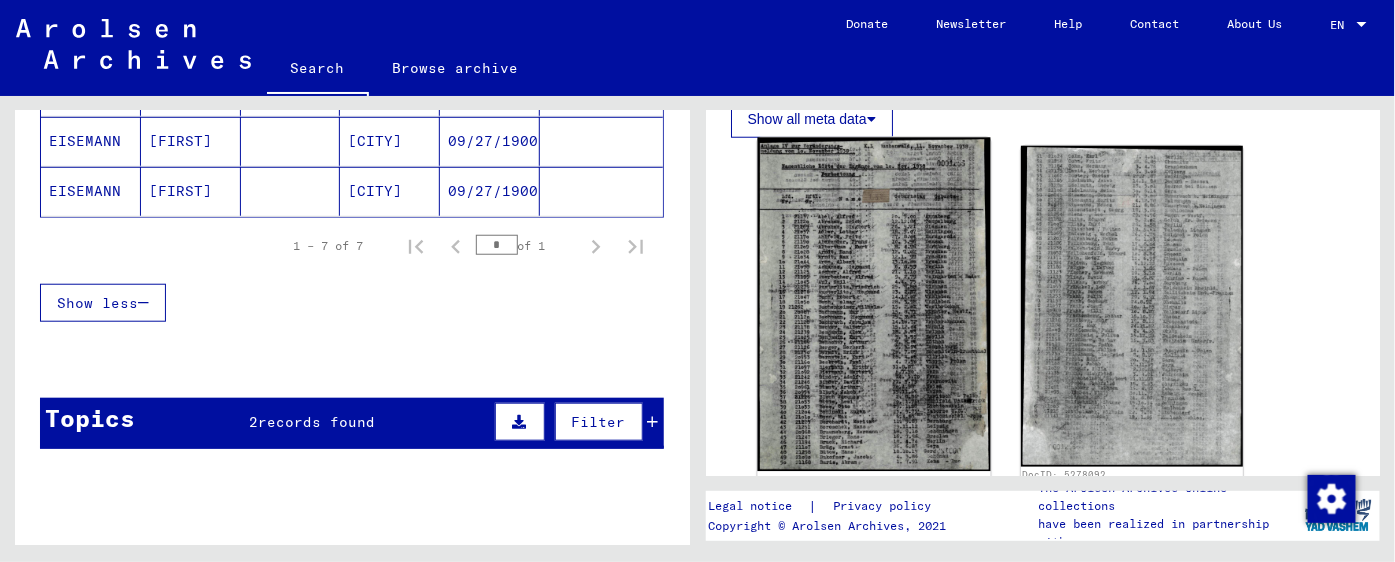 click 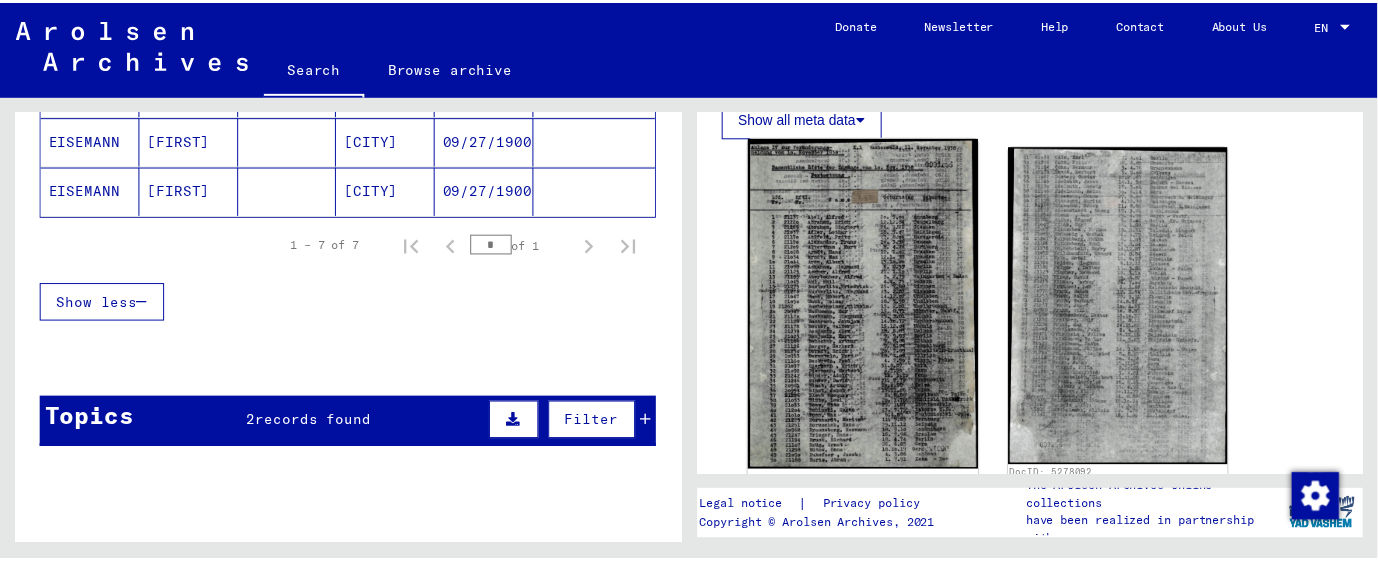 scroll, scrollTop: 687, scrollLeft: 0, axis: vertical 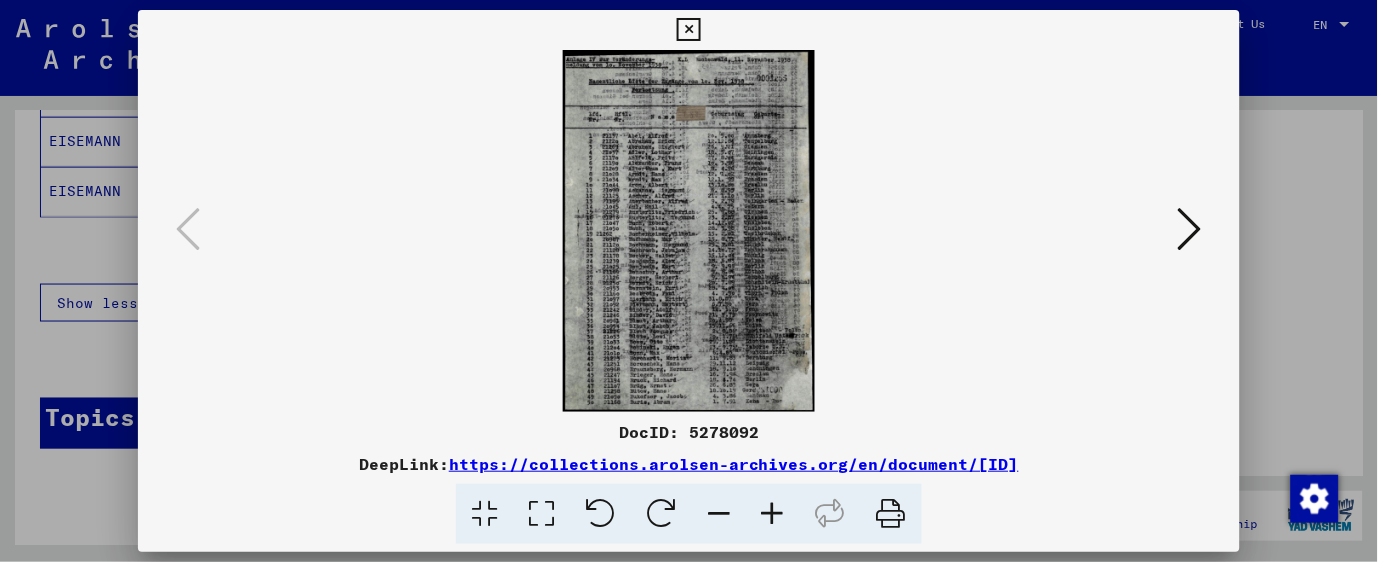 click at bounding box center (1190, 229) 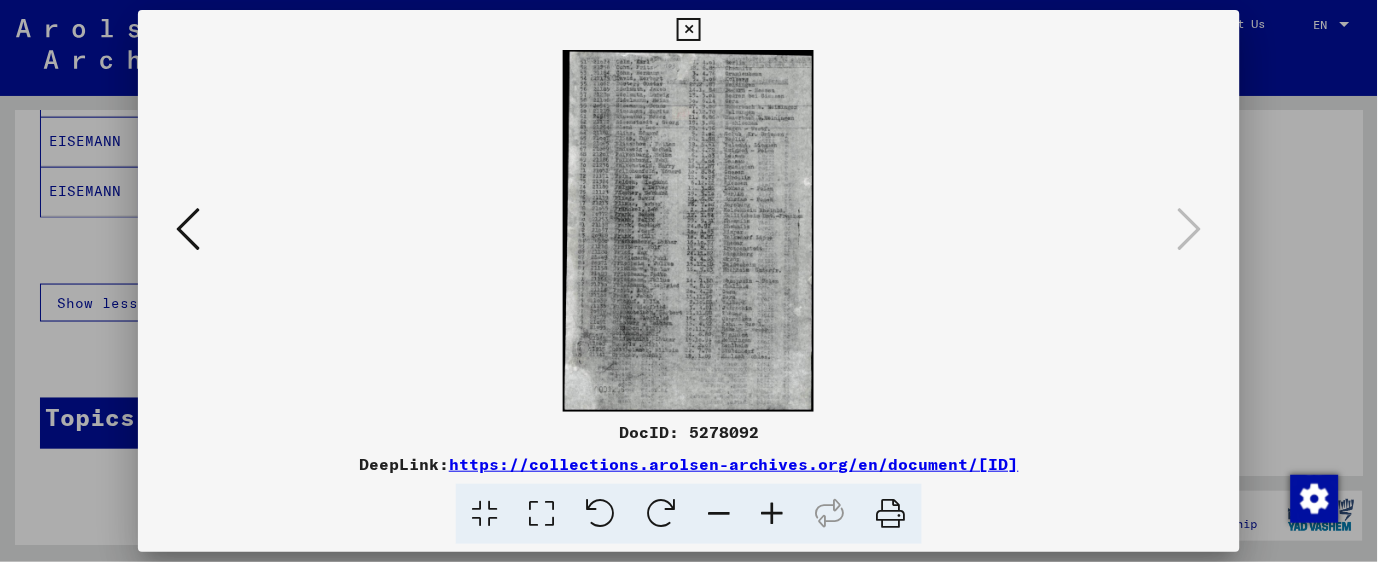 click at bounding box center (689, 231) 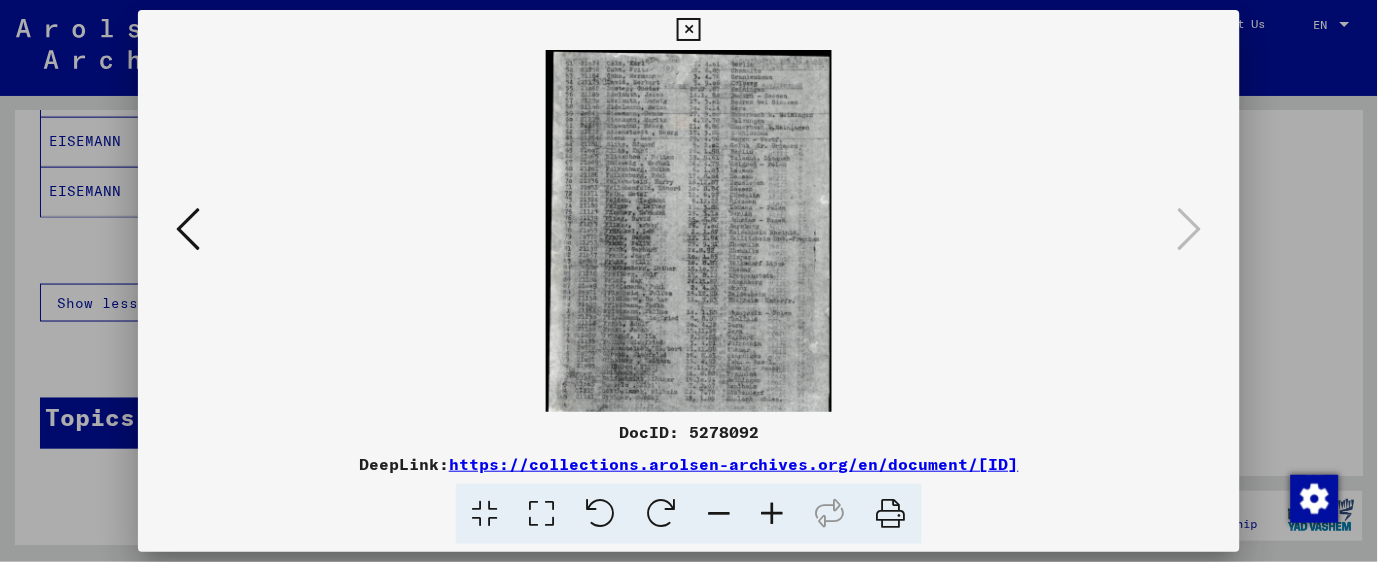 click at bounding box center (773, 514) 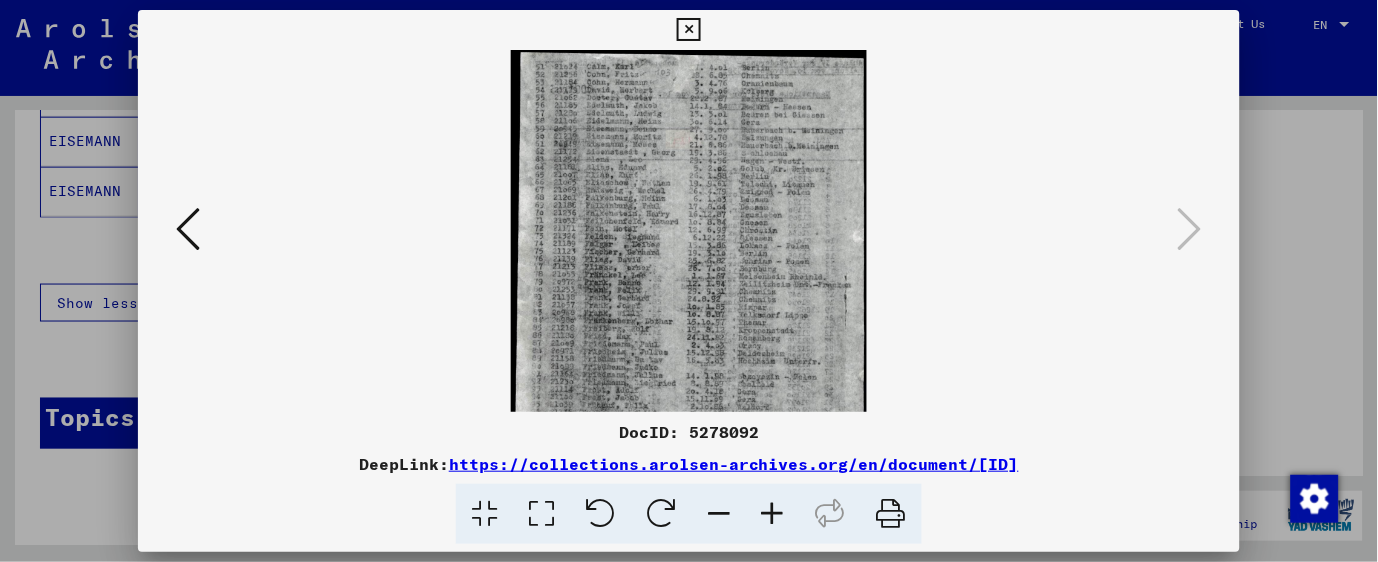click at bounding box center [773, 514] 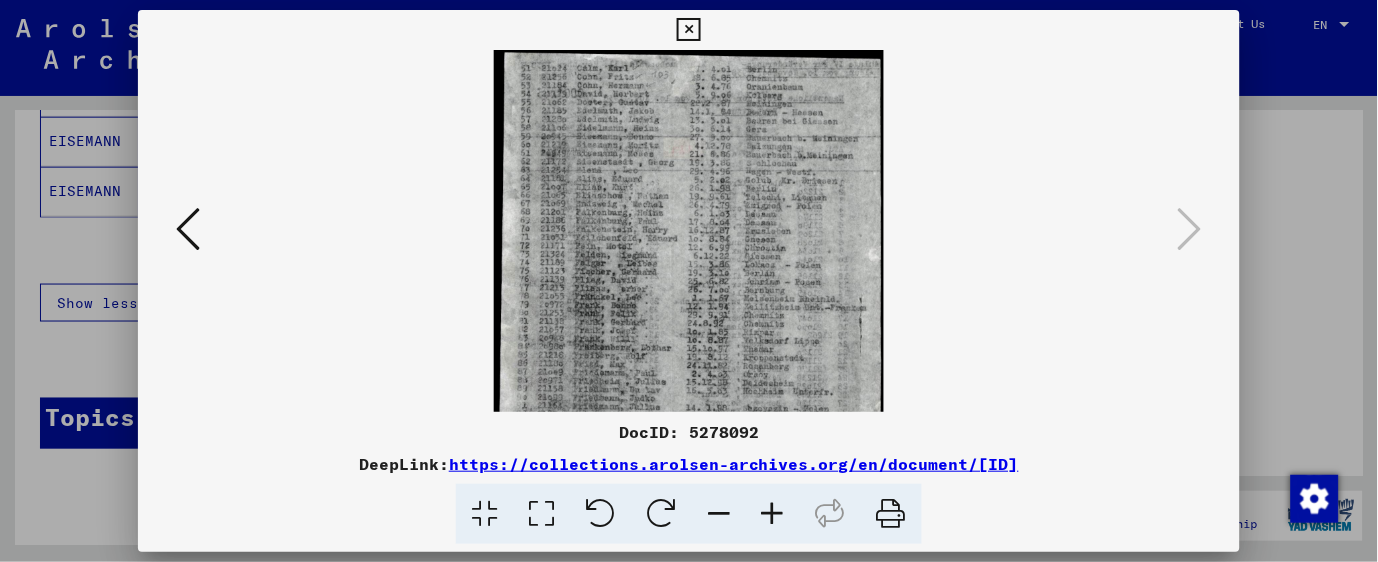 click at bounding box center [773, 514] 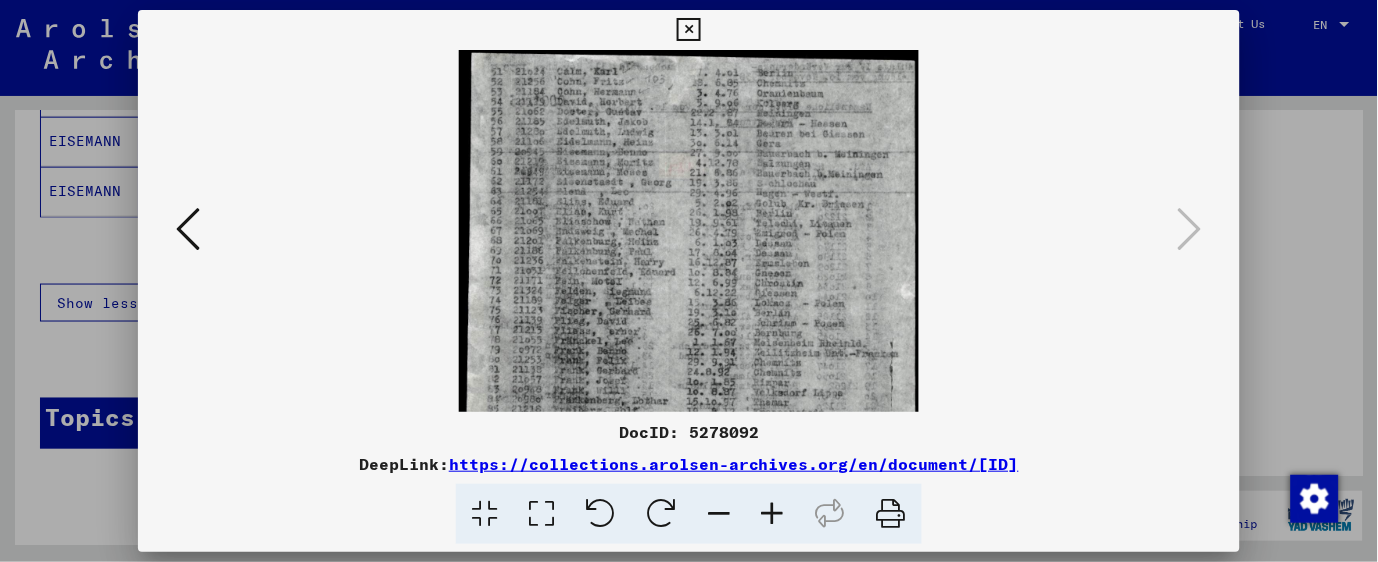 click at bounding box center (773, 514) 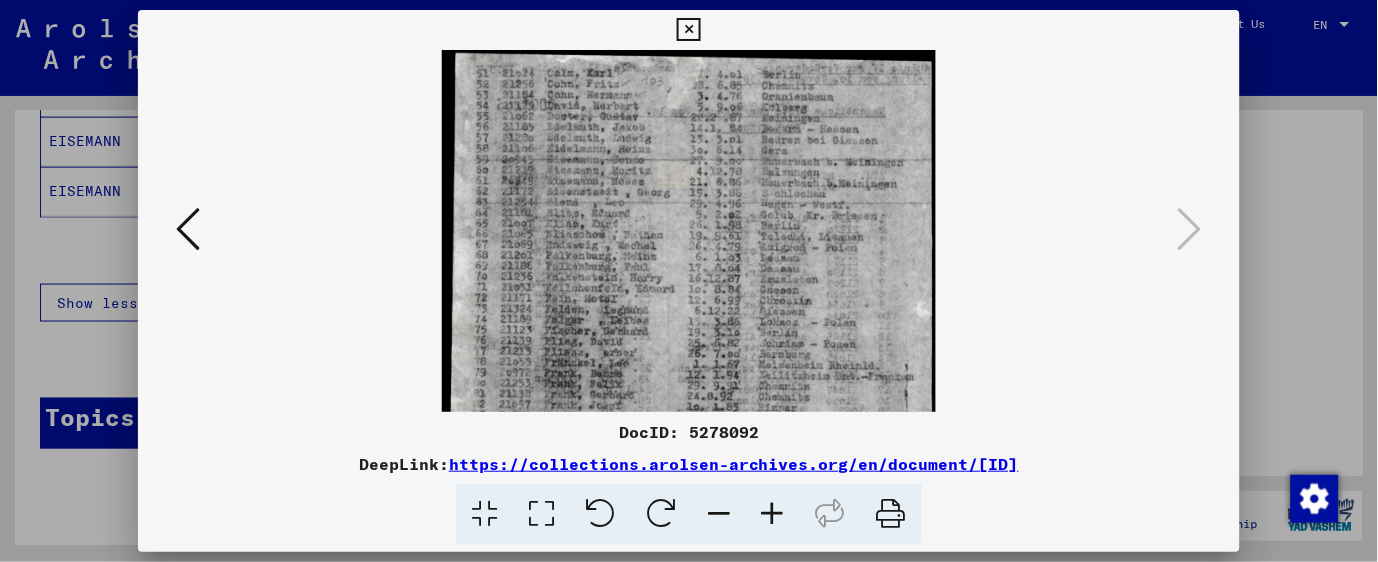 click at bounding box center [773, 514] 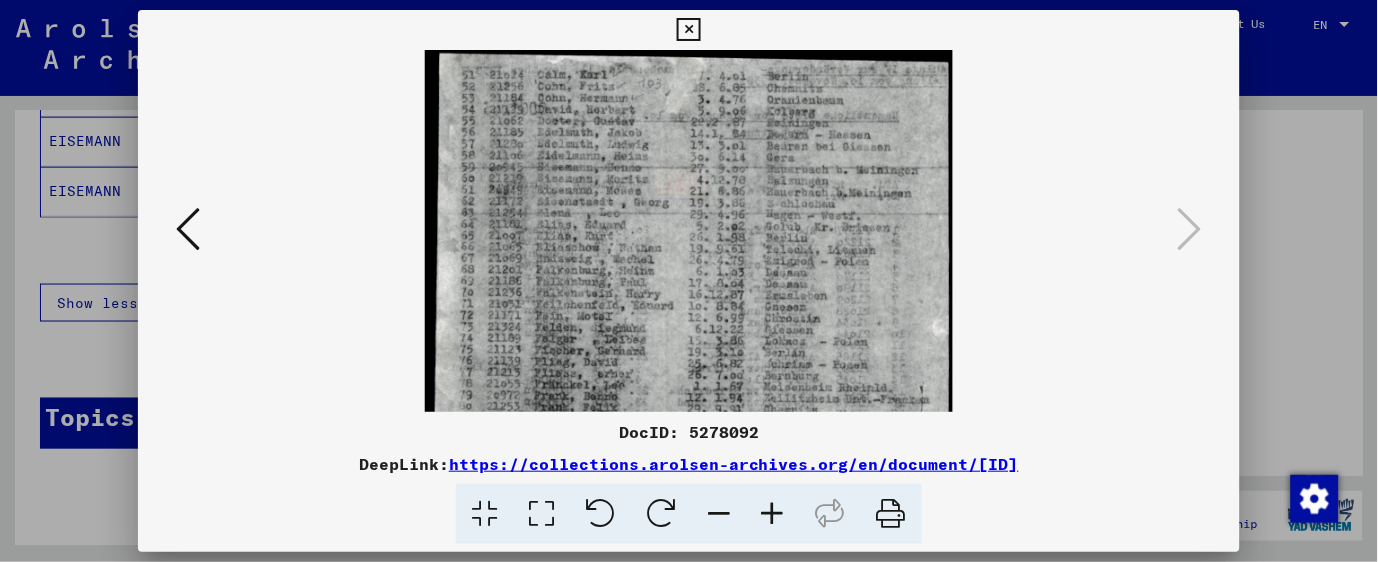 click at bounding box center [773, 514] 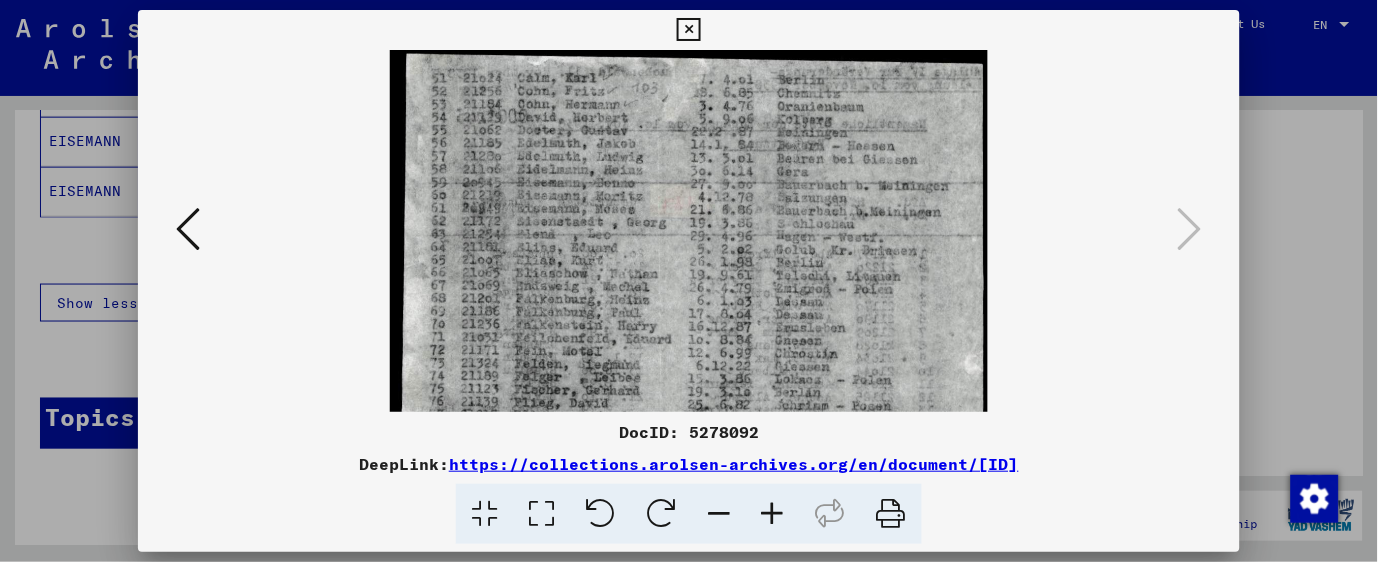 click at bounding box center [773, 514] 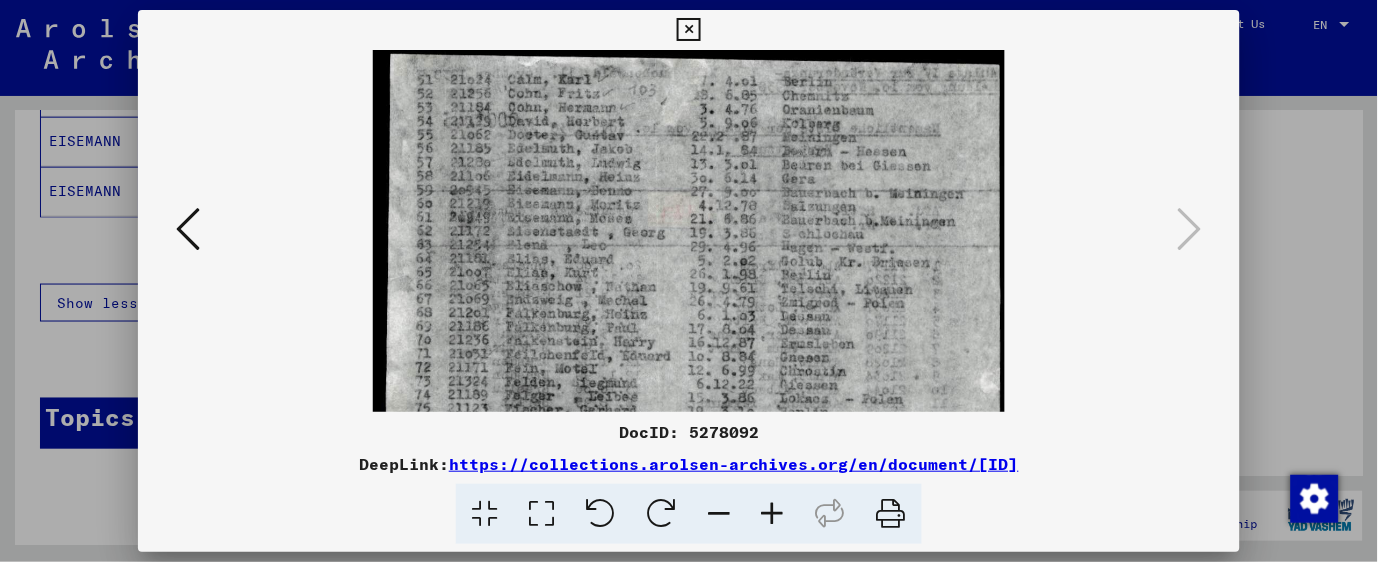 click at bounding box center (773, 514) 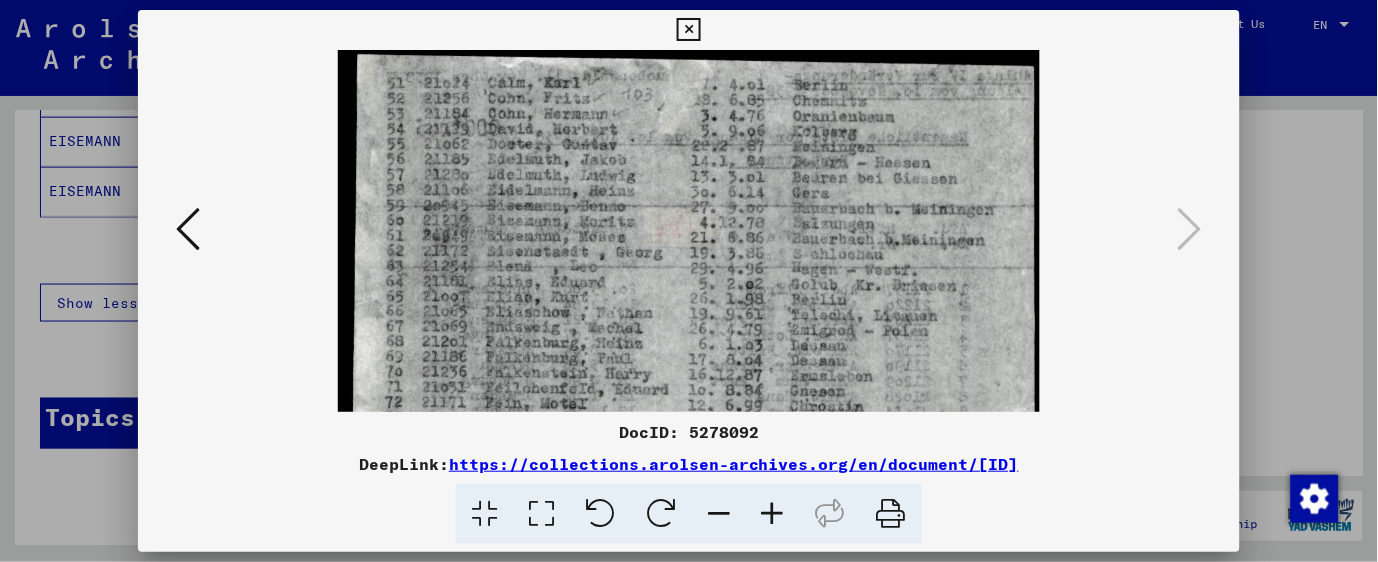 click at bounding box center [773, 514] 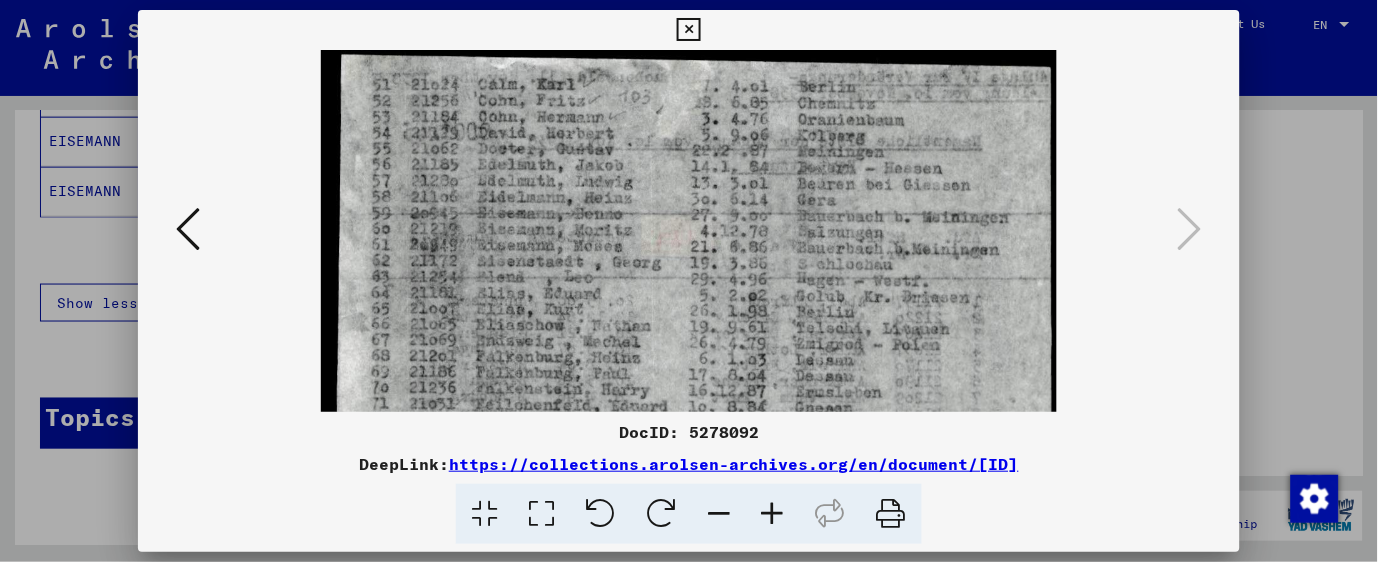 click at bounding box center [773, 514] 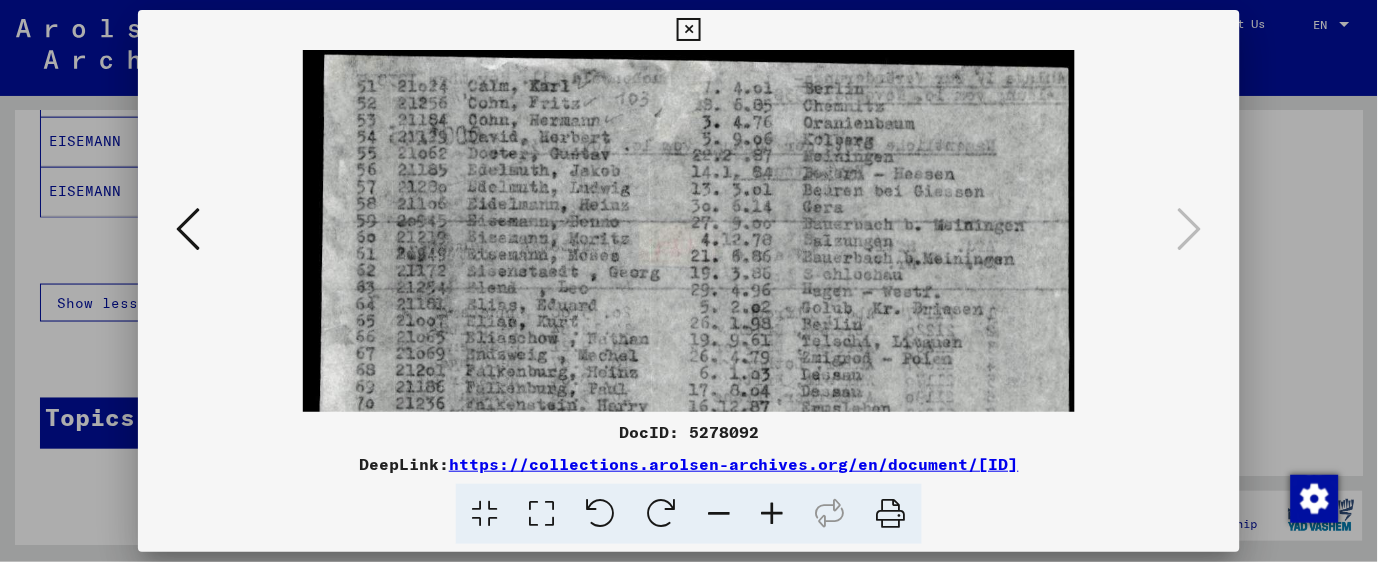 click at bounding box center (773, 514) 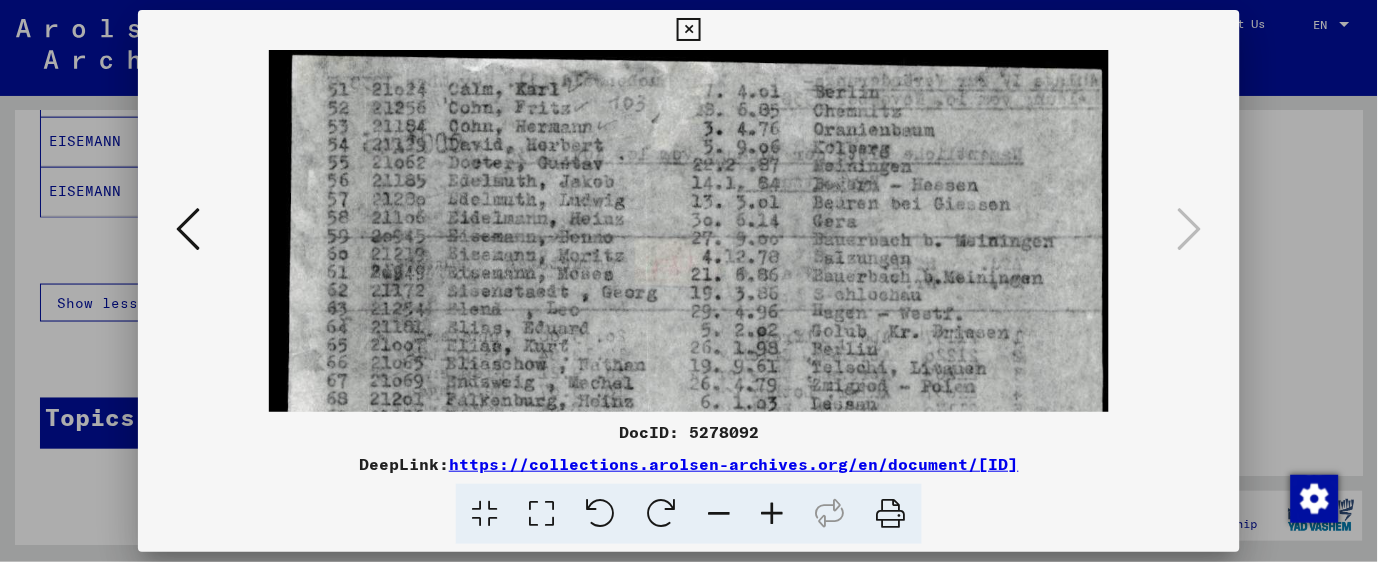 click at bounding box center [773, 514] 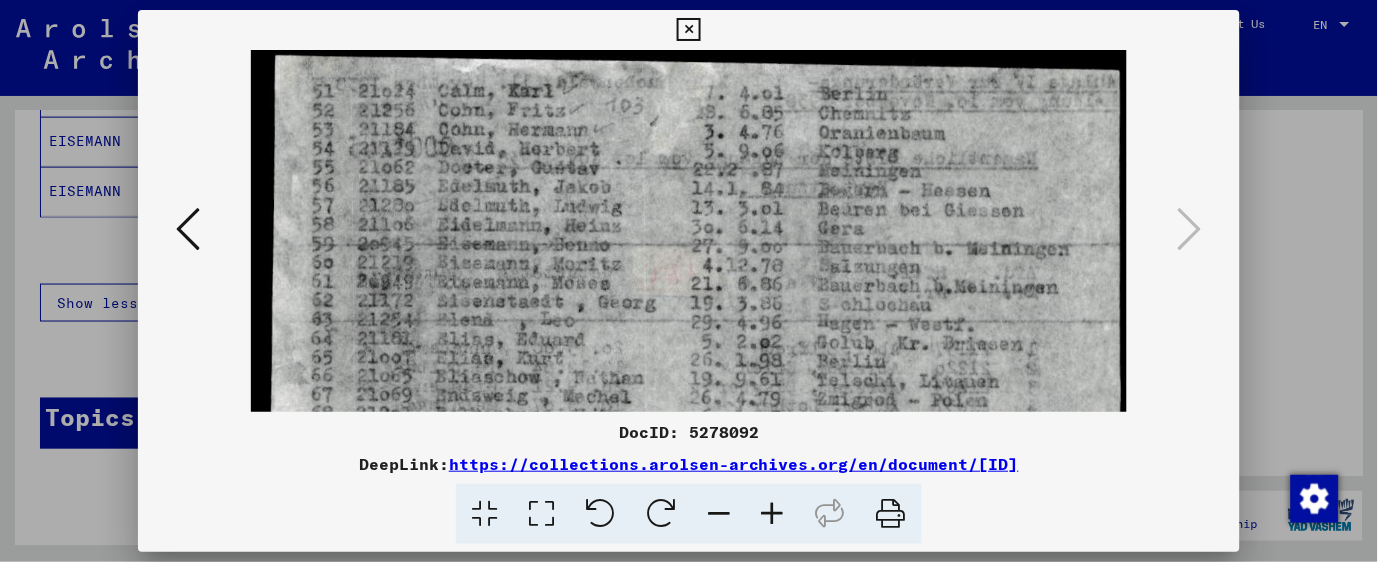 click at bounding box center [773, 514] 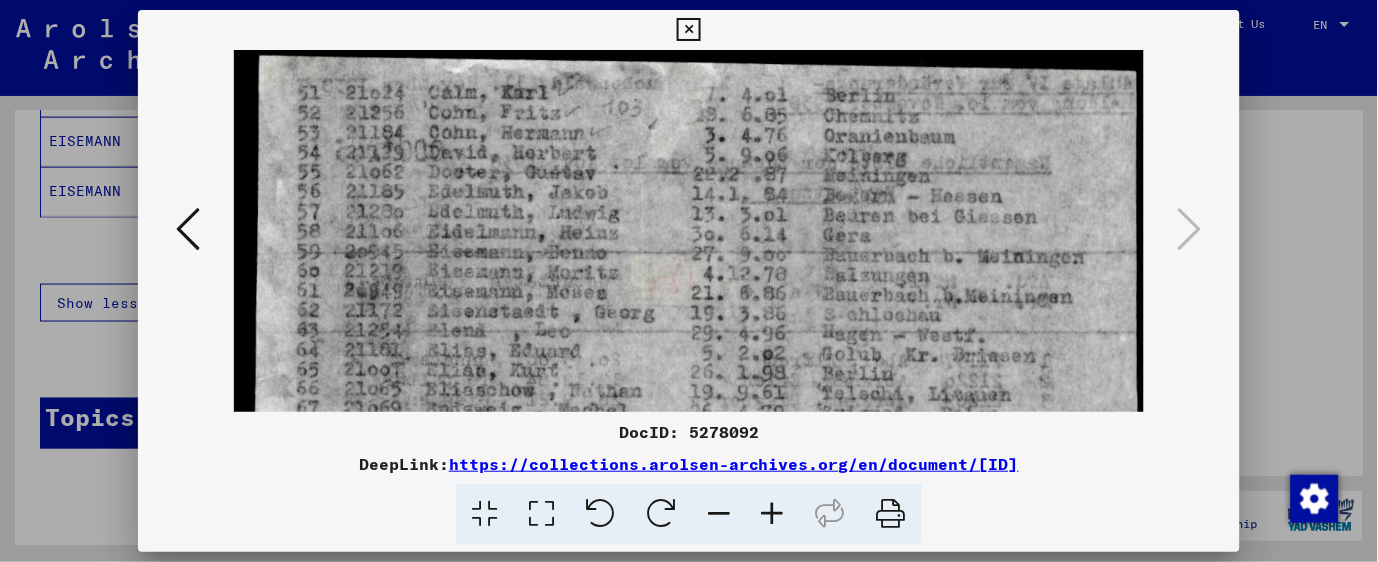 click at bounding box center (773, 514) 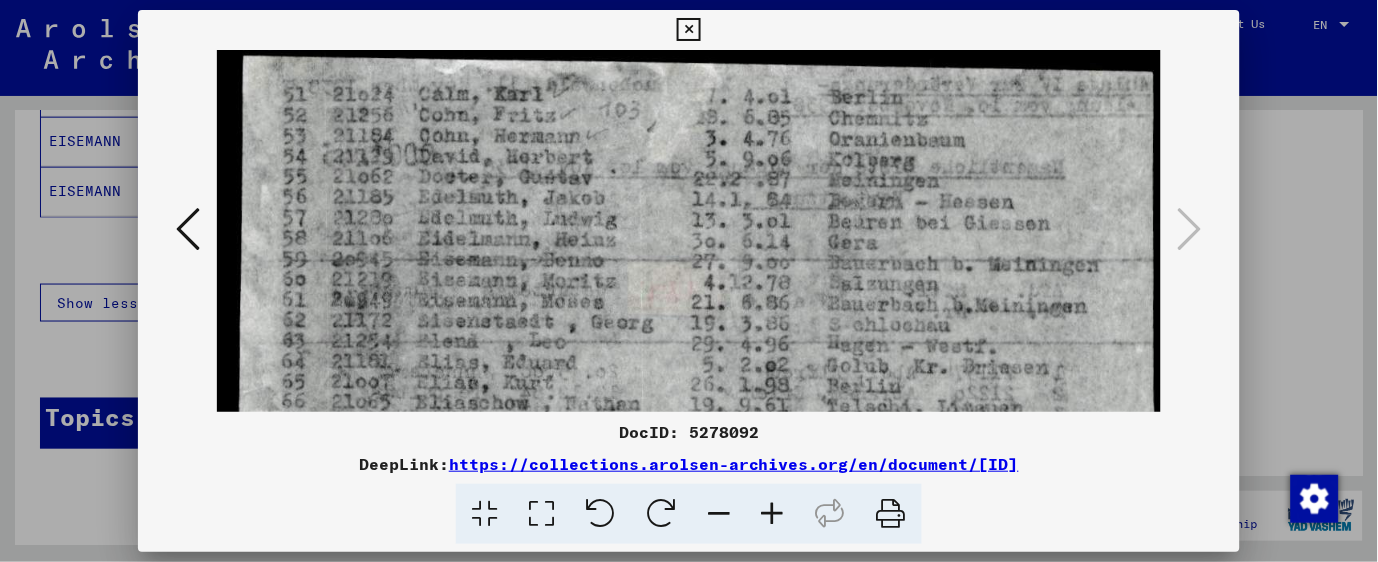 click at bounding box center [773, 514] 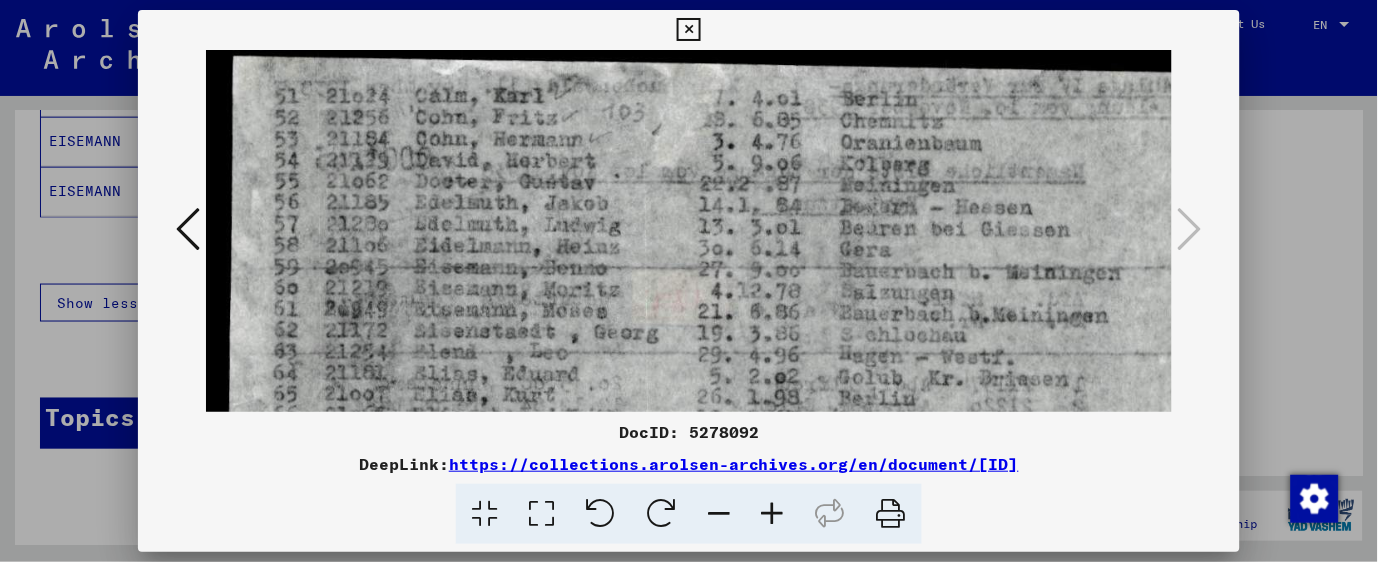 click at bounding box center (773, 514) 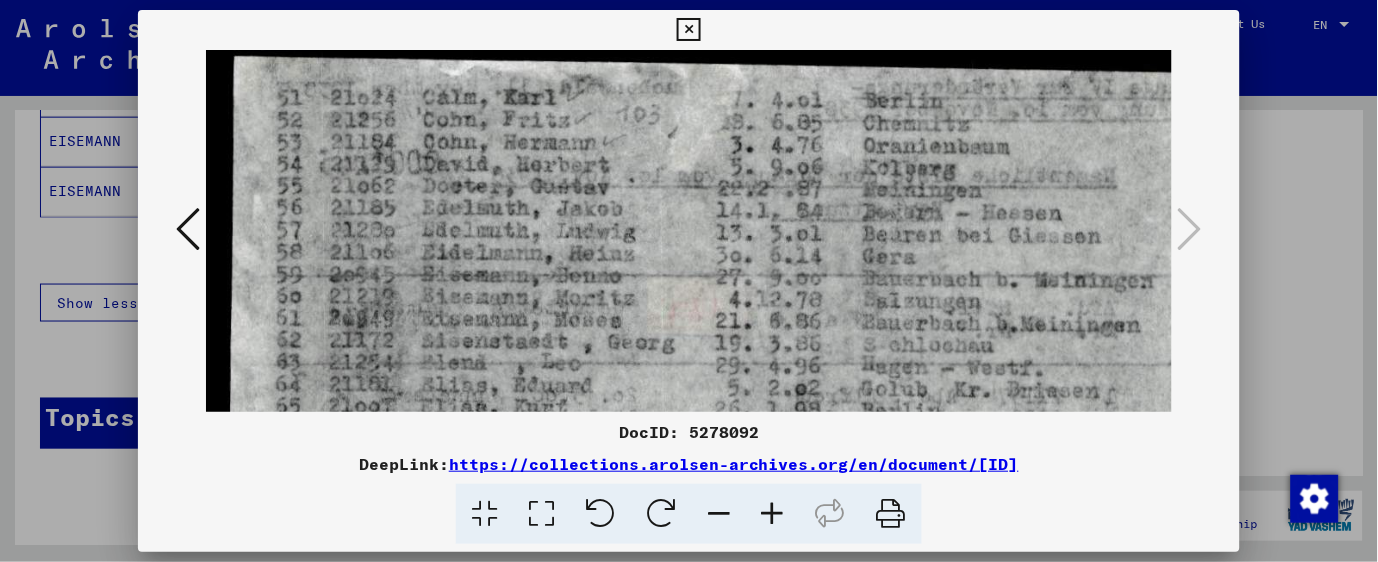 click at bounding box center [773, 514] 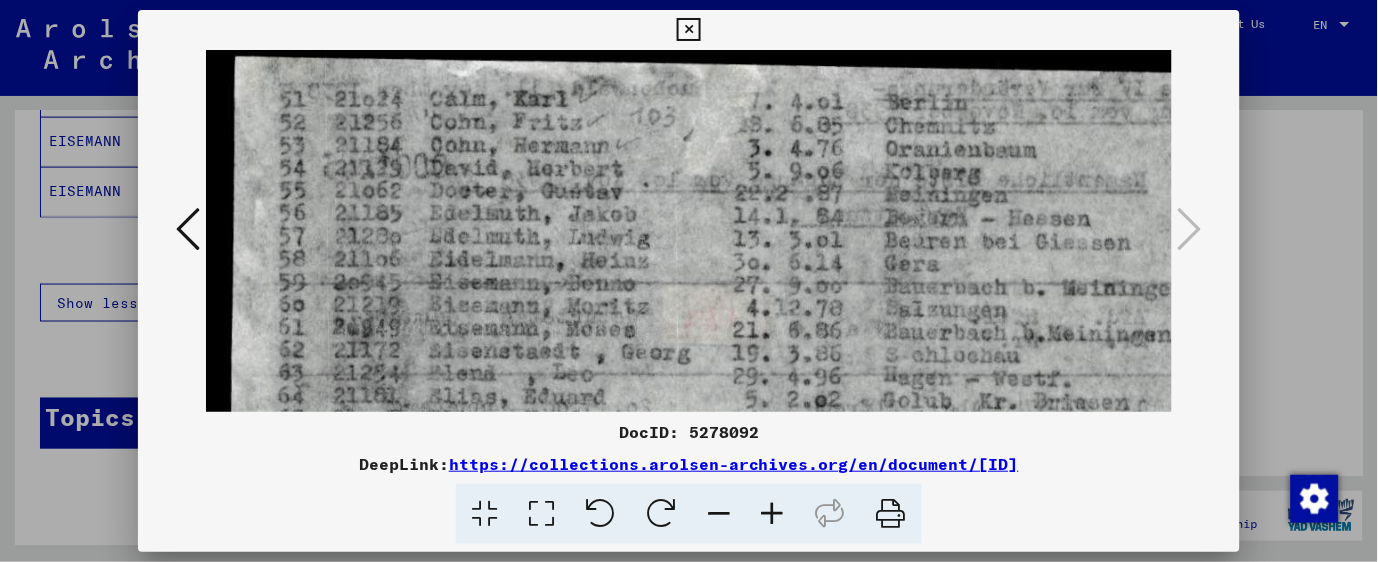 scroll, scrollTop: 0, scrollLeft: 2, axis: horizontal 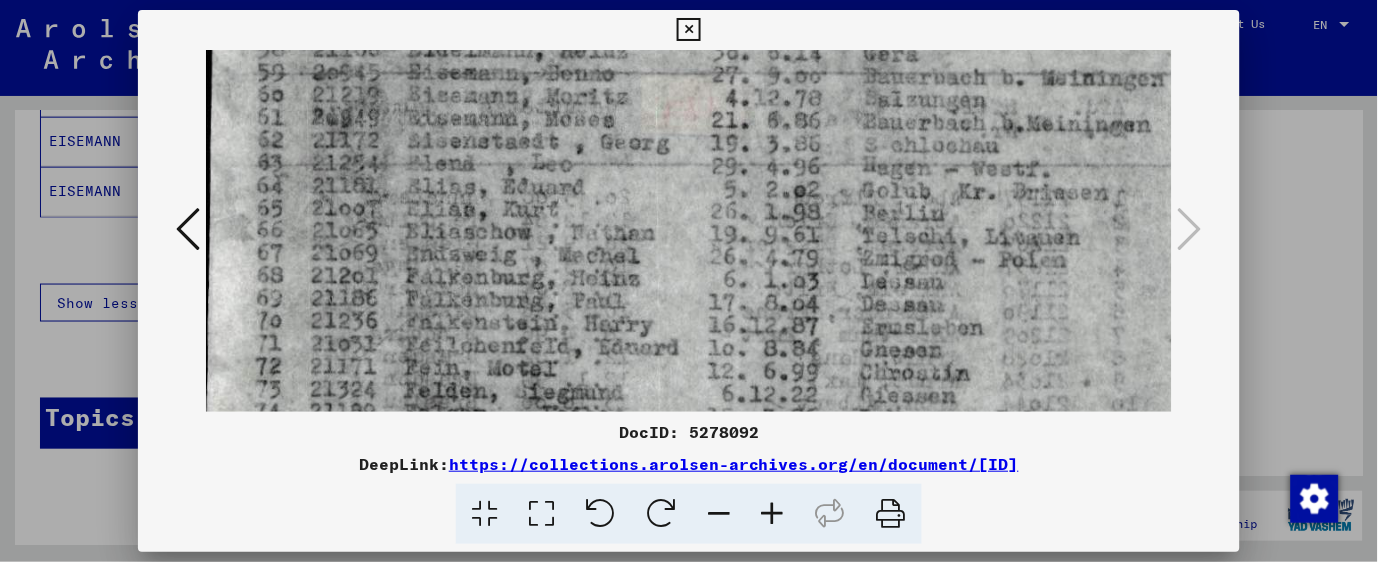 drag, startPoint x: 616, startPoint y: 323, endPoint x: 601, endPoint y: 170, distance: 153.73354 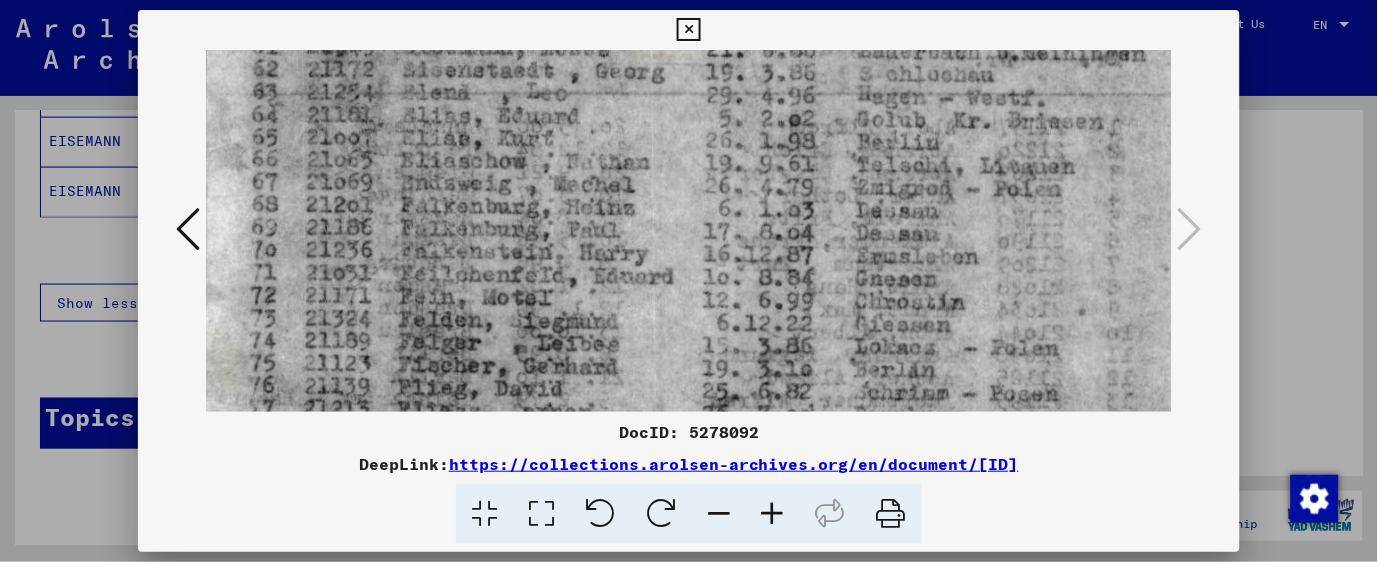 drag, startPoint x: 618, startPoint y: 264, endPoint x: 613, endPoint y: 201, distance: 63.1981 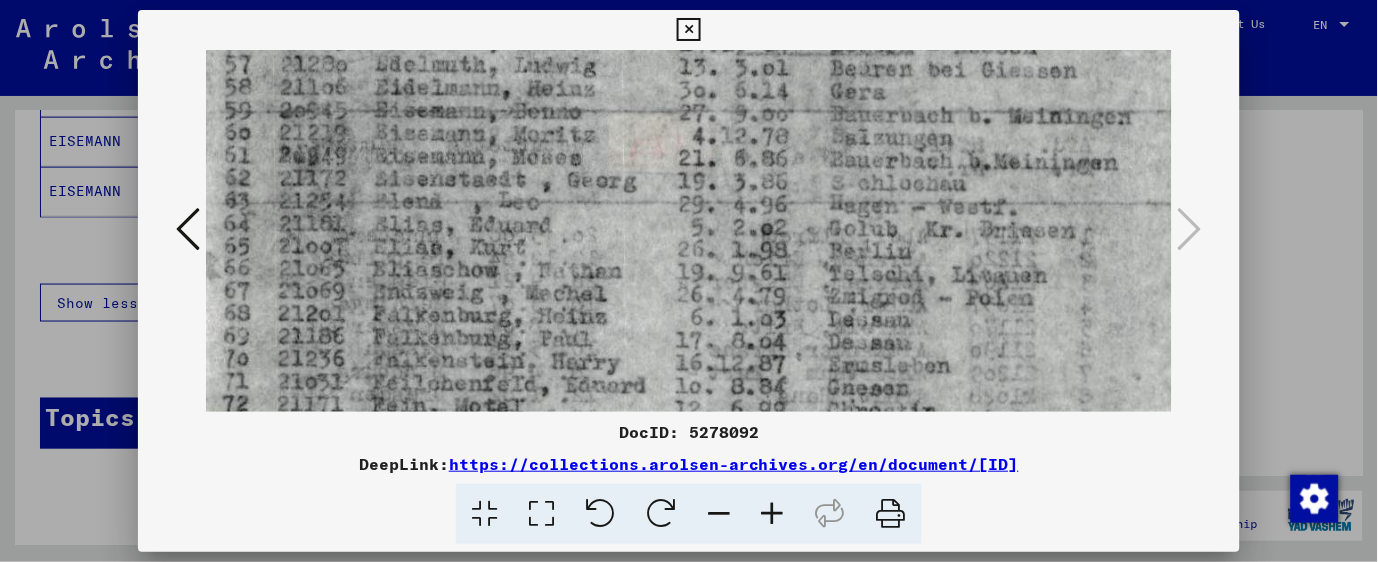 scroll, scrollTop: 166, scrollLeft: 53, axis: both 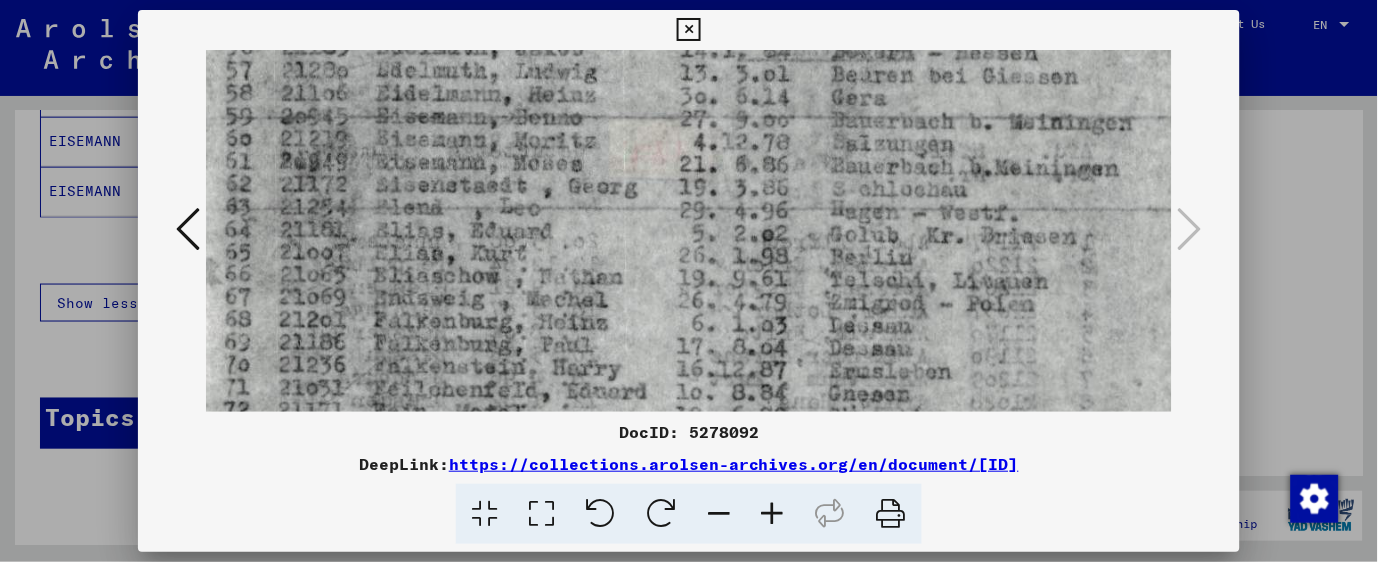 drag, startPoint x: 622, startPoint y: 287, endPoint x: 586, endPoint y: 403, distance: 121.45781 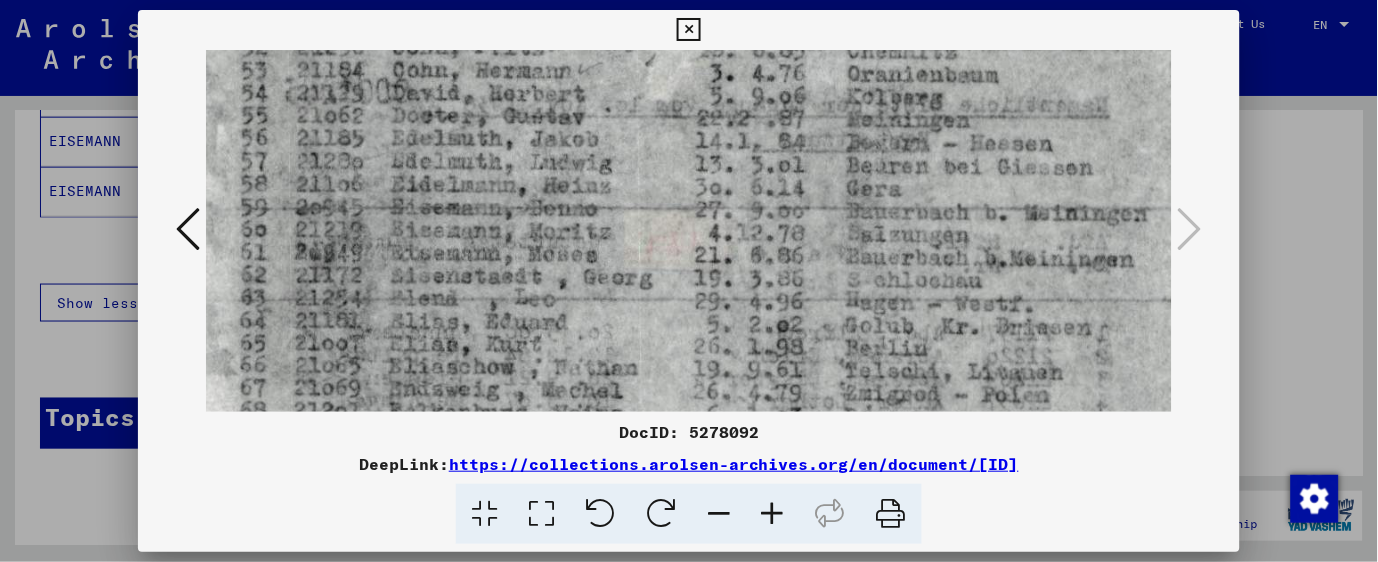 drag, startPoint x: 497, startPoint y: 282, endPoint x: 510, endPoint y: 364, distance: 83.02409 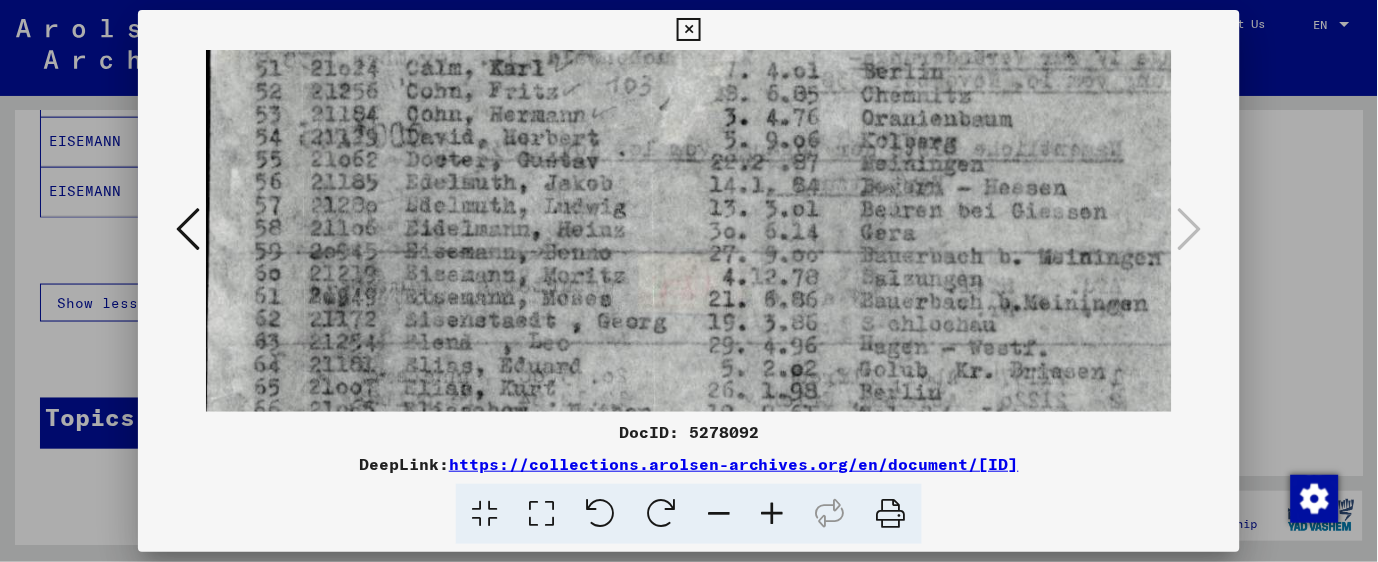 drag, startPoint x: 494, startPoint y: 268, endPoint x: 507, endPoint y: 308, distance: 42.059483 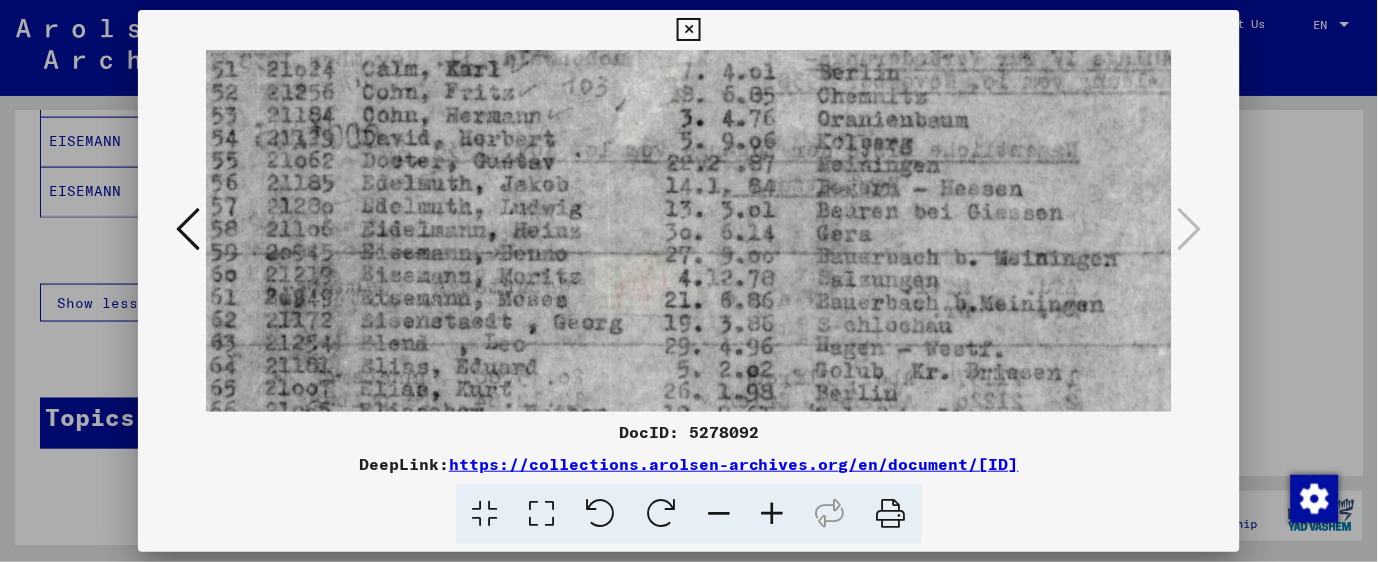 scroll, scrollTop: 32, scrollLeft: 68, axis: both 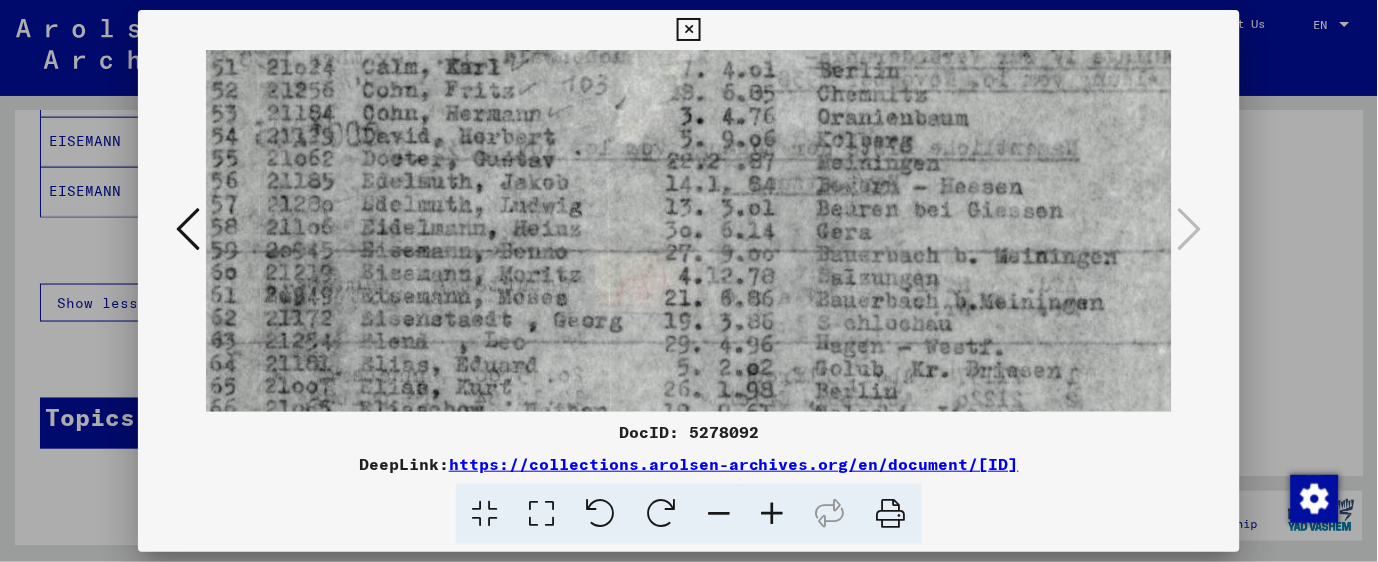 drag, startPoint x: 474, startPoint y: 264, endPoint x: 301, endPoint y: 263, distance: 173.00288 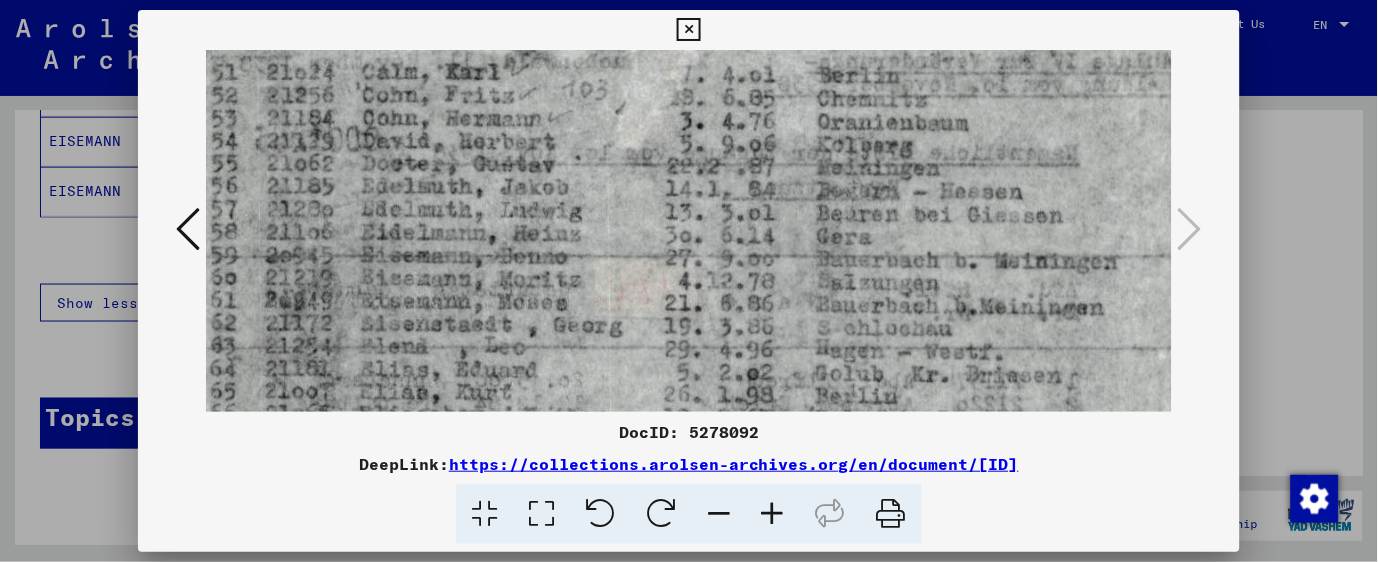 scroll, scrollTop: 23, scrollLeft: 68, axis: both 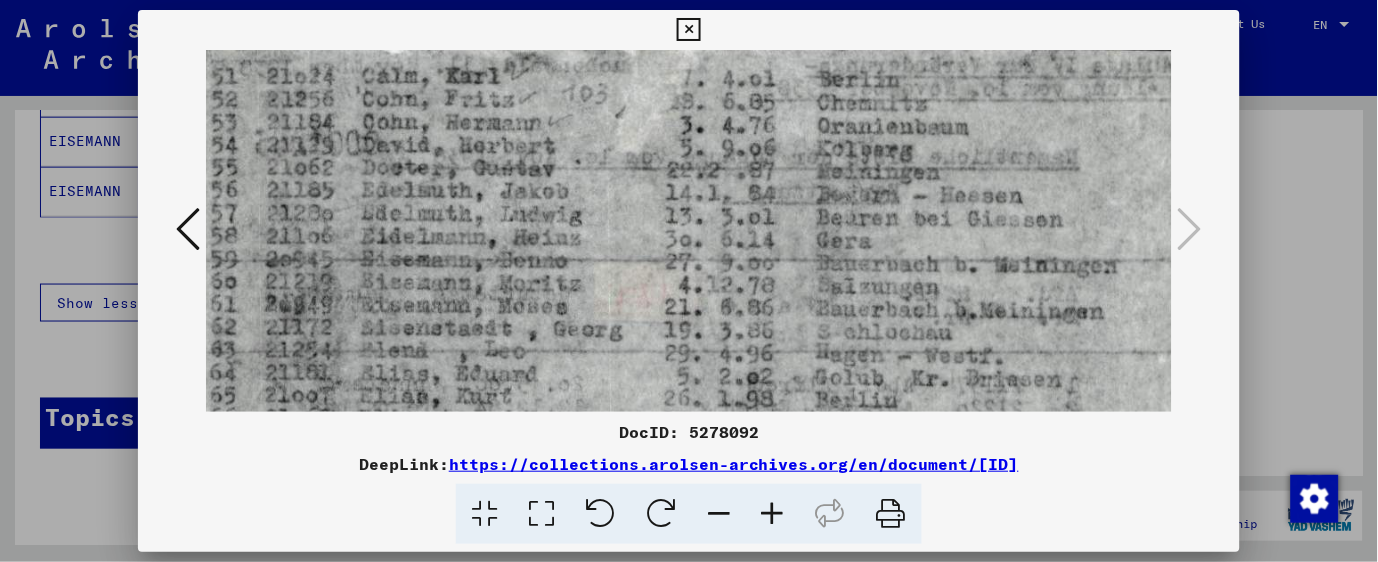 drag, startPoint x: 691, startPoint y: 263, endPoint x: 548, endPoint y: 271, distance: 143.2236 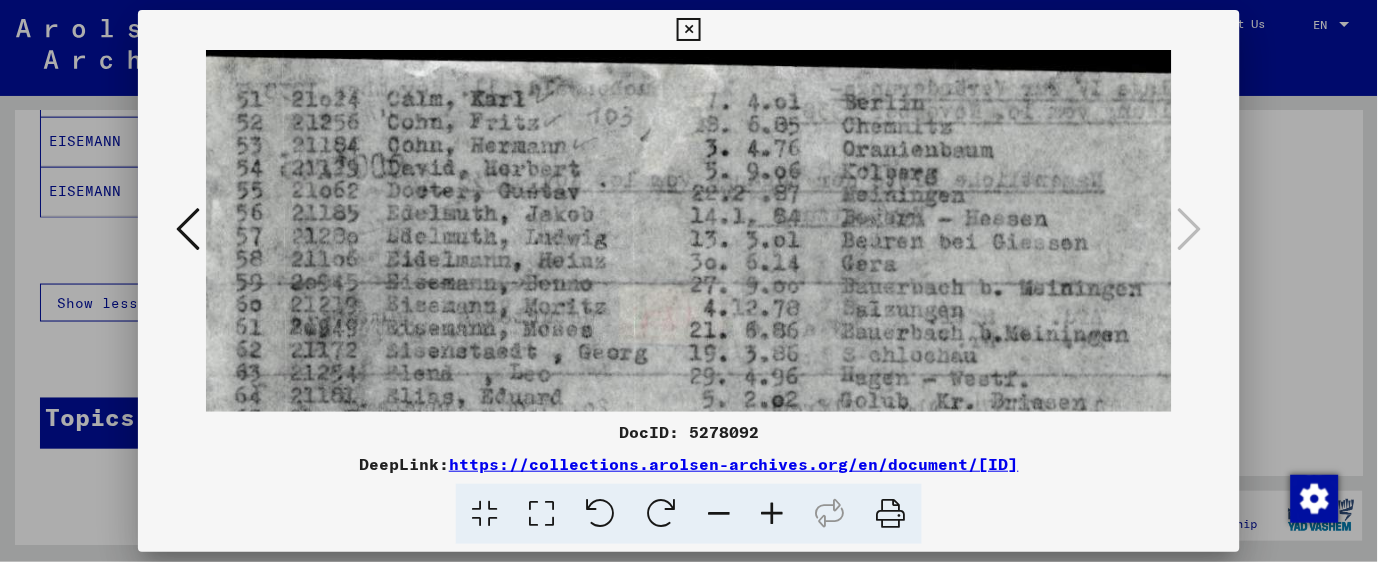 scroll, scrollTop: 0, scrollLeft: 23, axis: horizontal 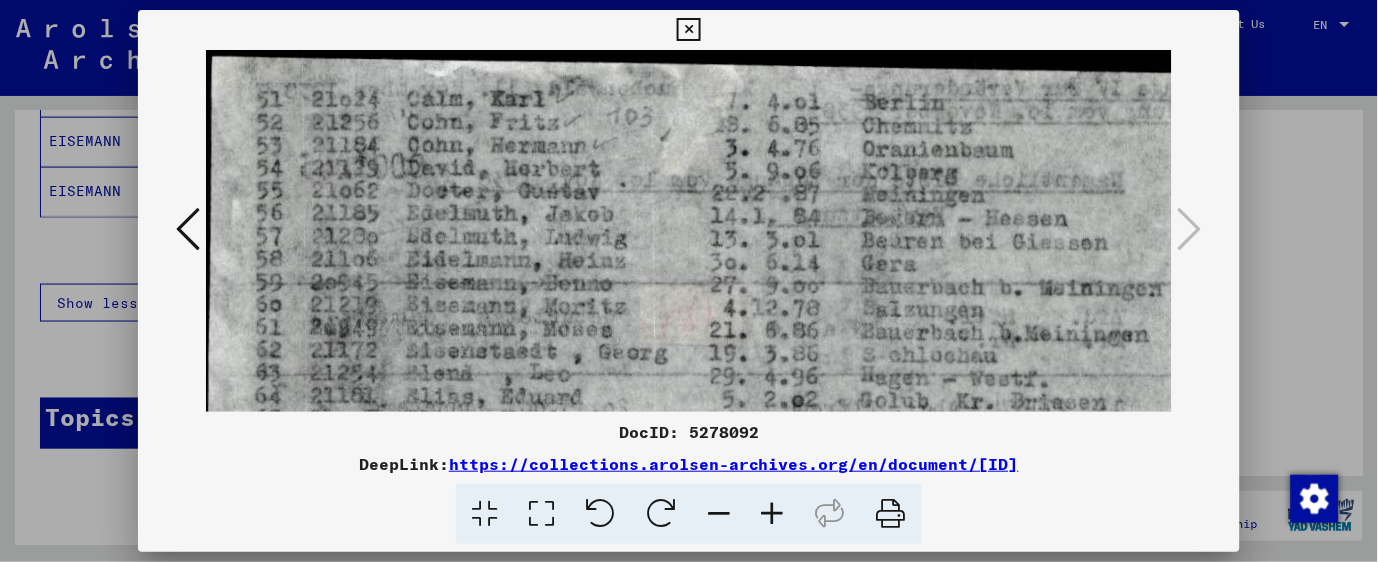 drag, startPoint x: 730, startPoint y: 242, endPoint x: 776, endPoint y: 462, distance: 224.75764 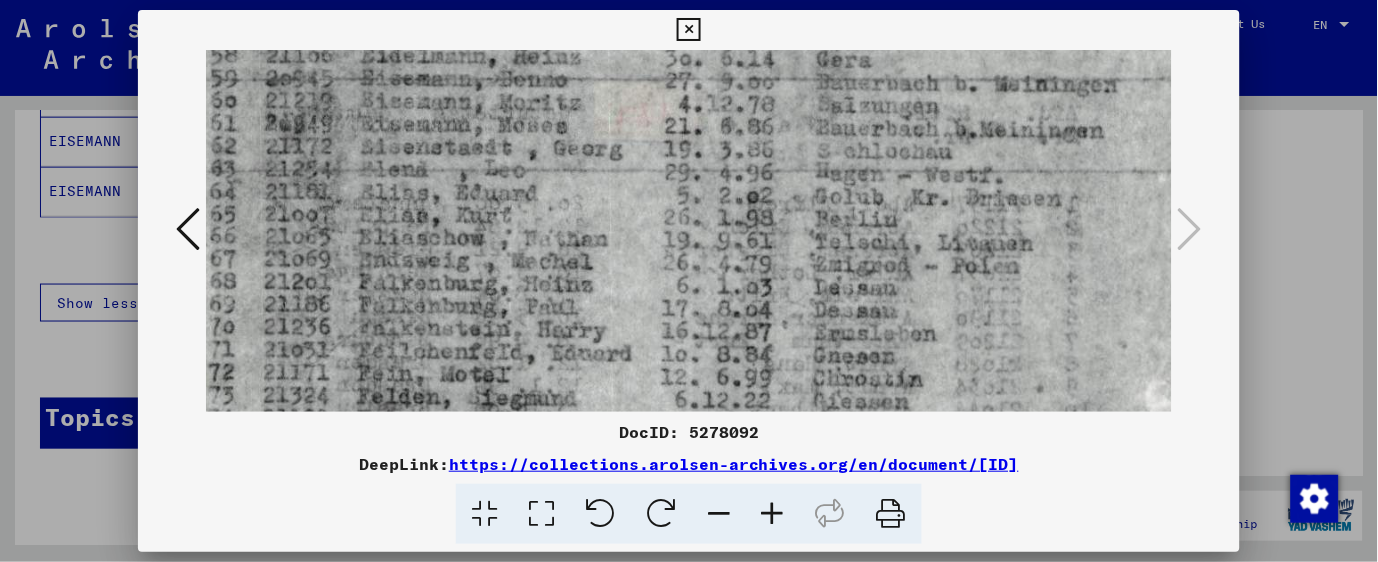 drag, startPoint x: 730, startPoint y: 238, endPoint x: 624, endPoint y: 51, distance: 214.95348 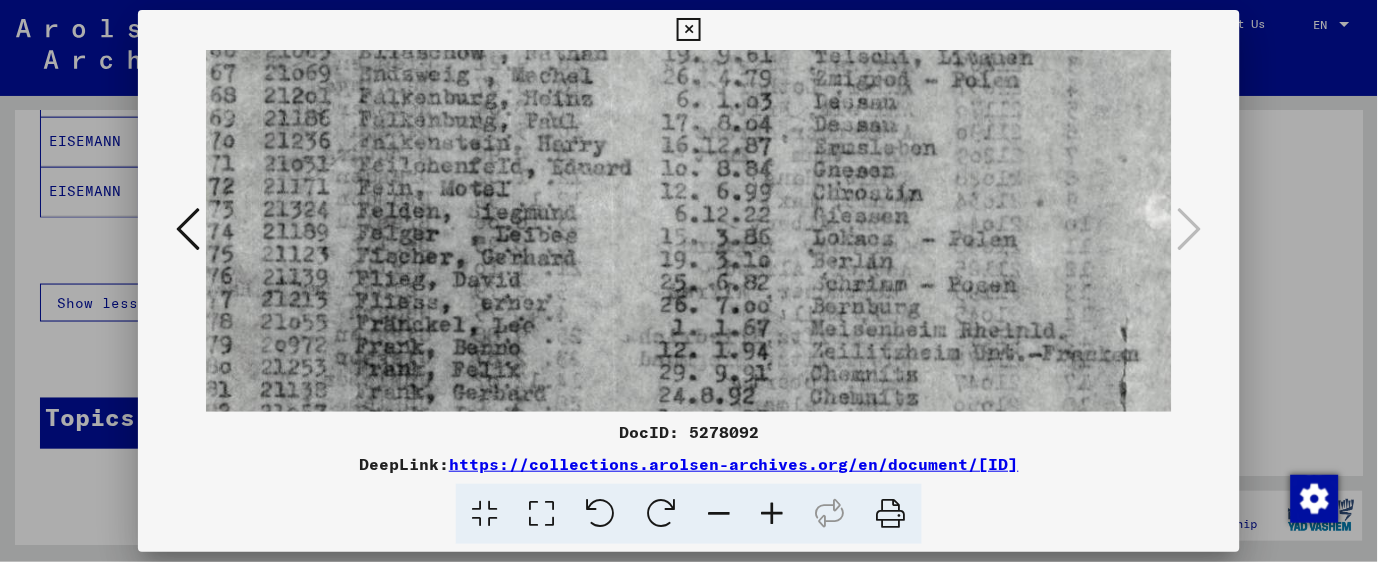 drag, startPoint x: 708, startPoint y: 267, endPoint x: 724, endPoint y: 40, distance: 227.56317 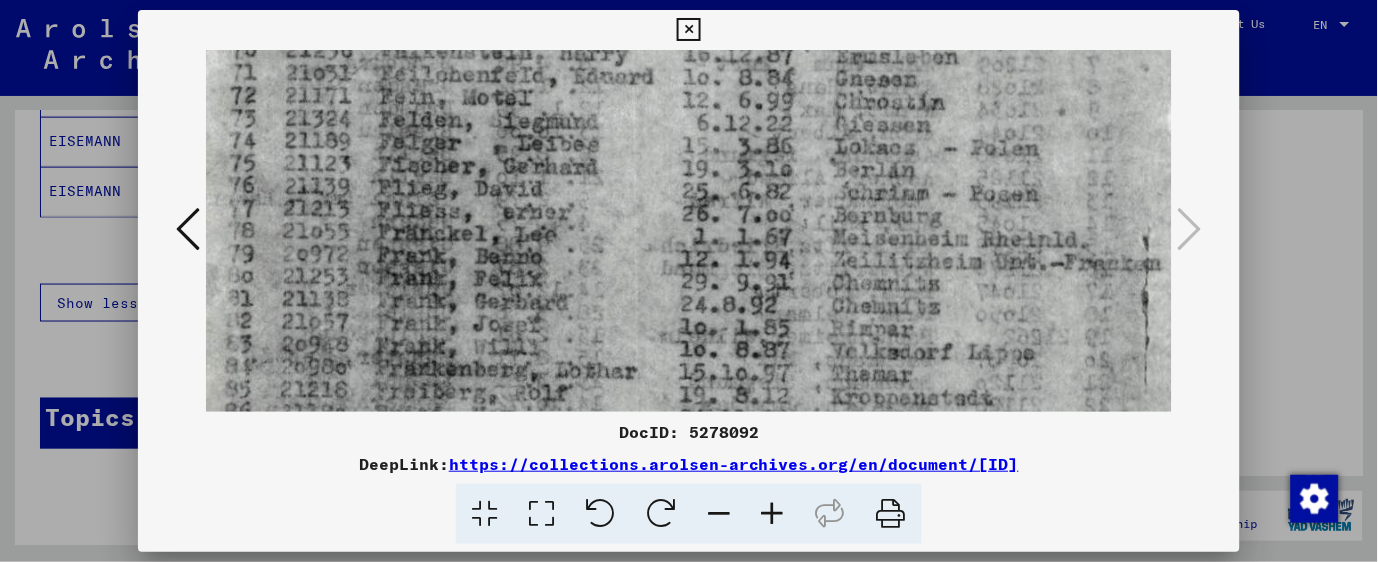 scroll, scrollTop: 684, scrollLeft: 34, axis: both 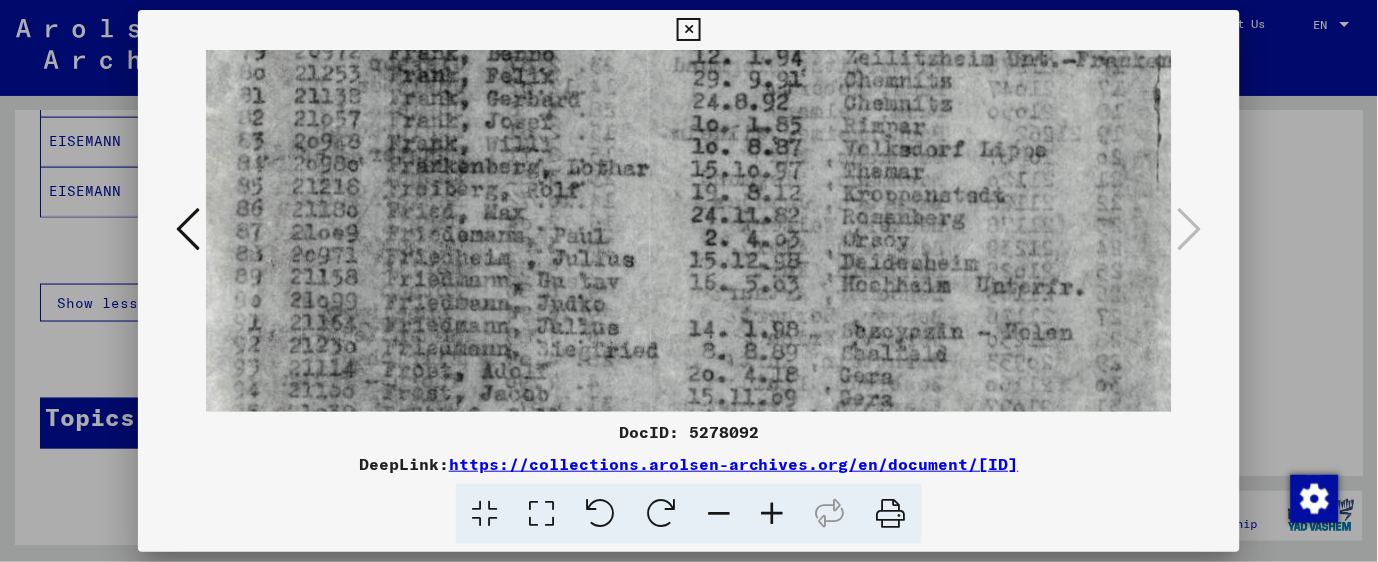 drag, startPoint x: 708, startPoint y: 290, endPoint x: 755, endPoint y: -32, distance: 325.41205 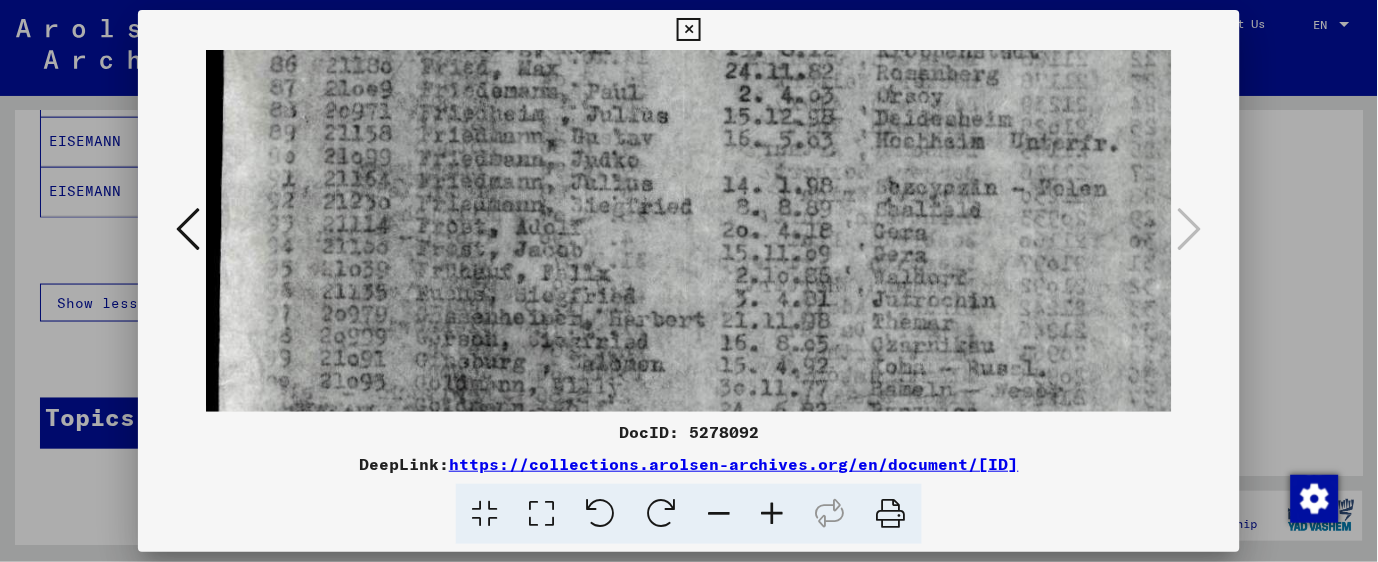 scroll, scrollTop: 1150, scrollLeft: 0, axis: vertical 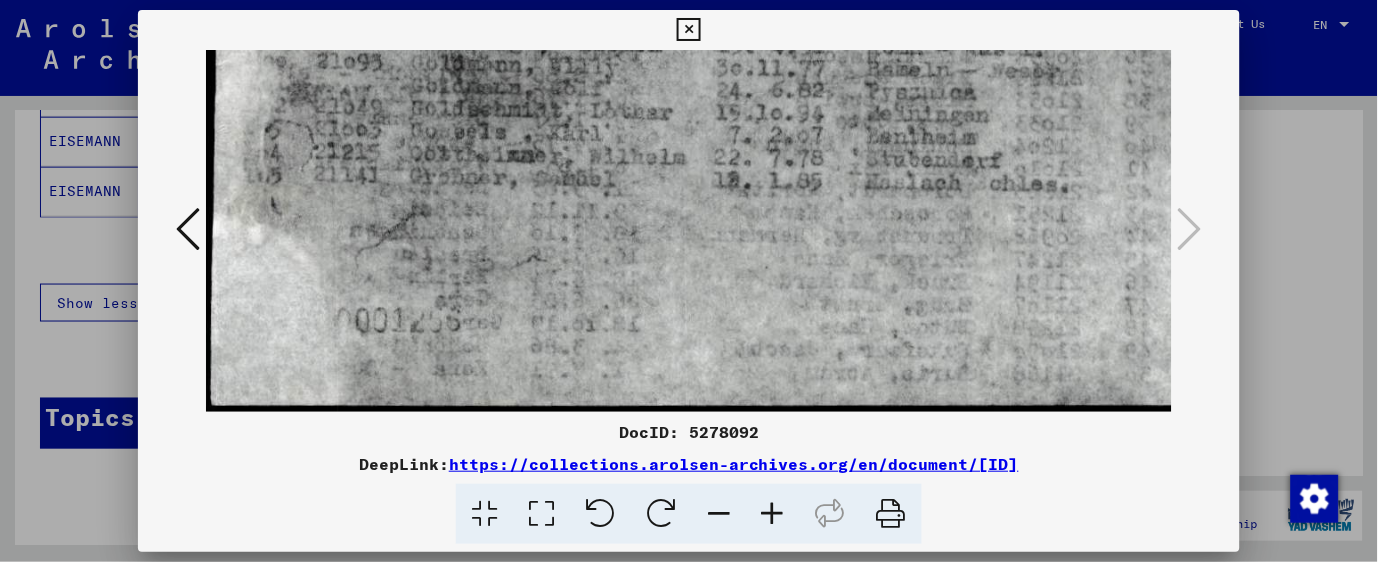 drag, startPoint x: 837, startPoint y: 357, endPoint x: 872, endPoint y: -97, distance: 455.3471 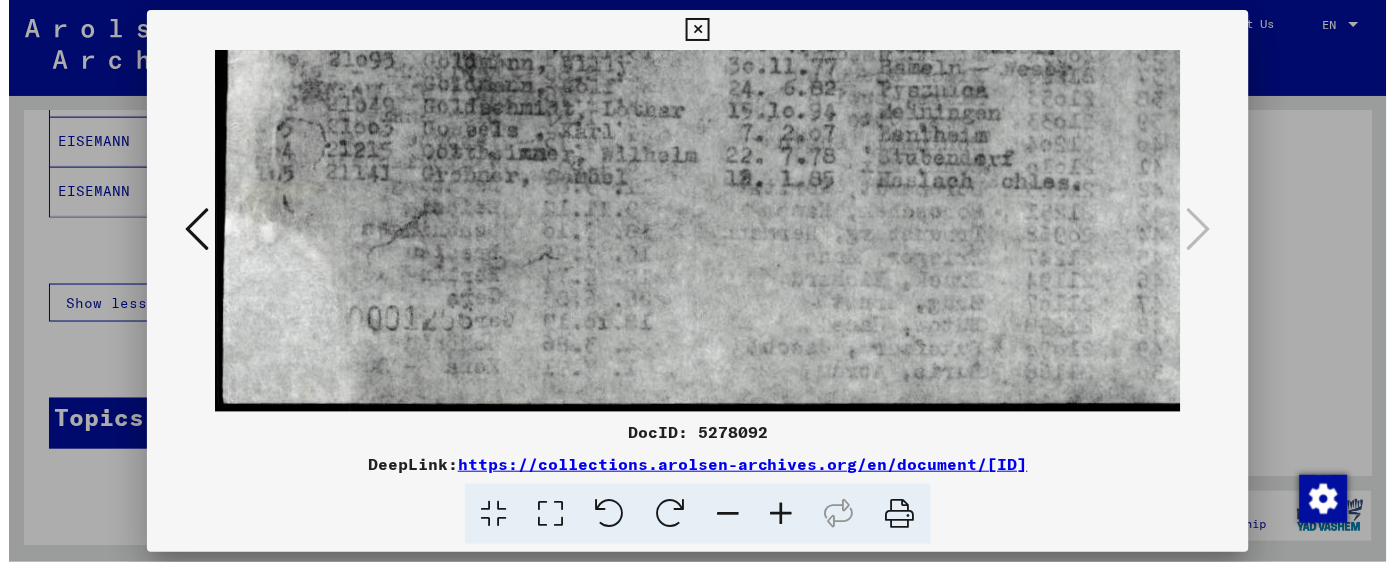 scroll, scrollTop: 1150, scrollLeft: 22, axis: both 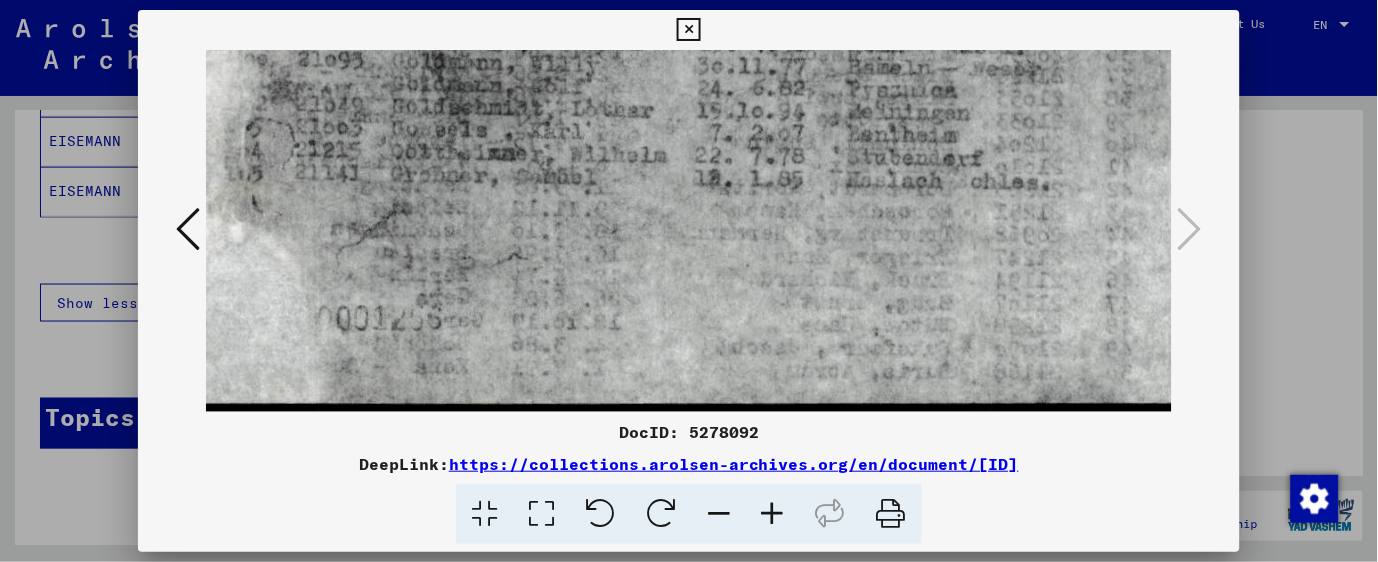drag, startPoint x: 786, startPoint y: 291, endPoint x: 766, endPoint y: 165, distance: 127.57743 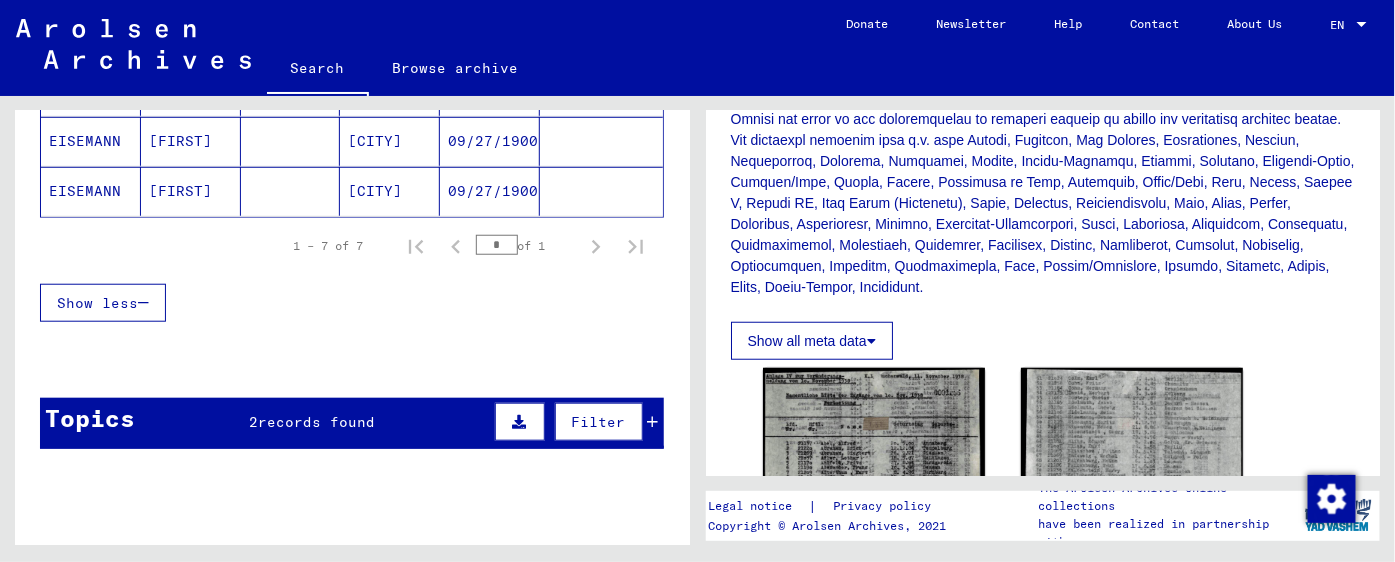 scroll, scrollTop: 555, scrollLeft: 0, axis: vertical 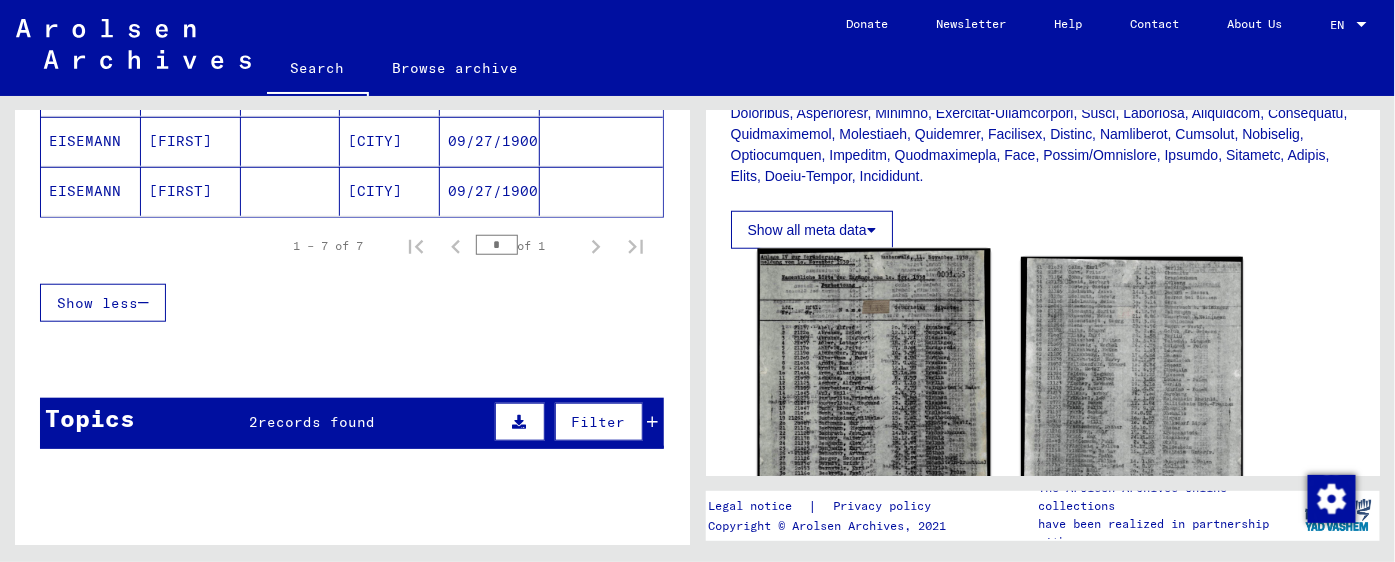 click 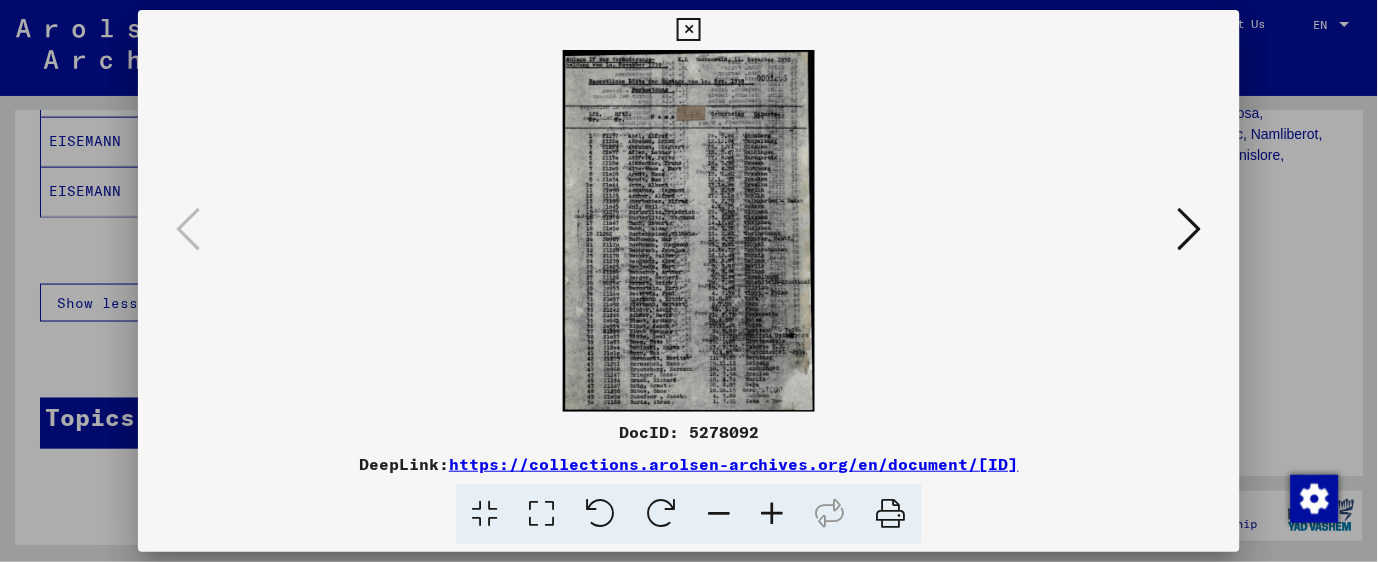 click at bounding box center (689, 231) 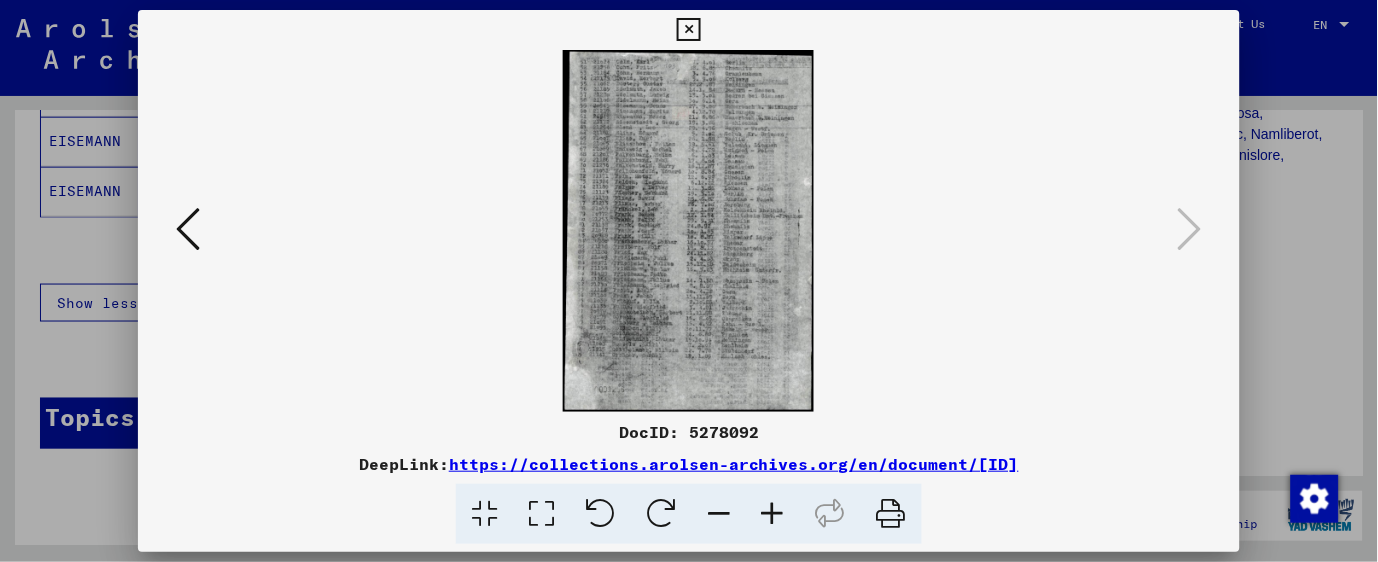 click at bounding box center [689, 231] 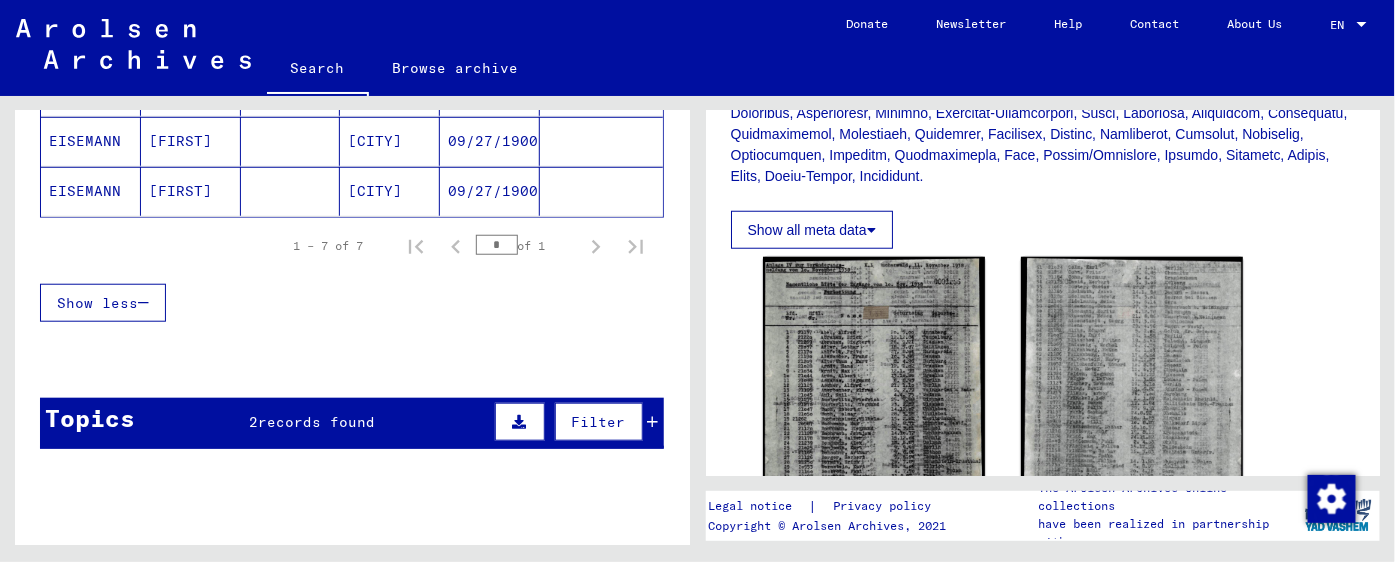 scroll, scrollTop: 1000, scrollLeft: 0, axis: vertical 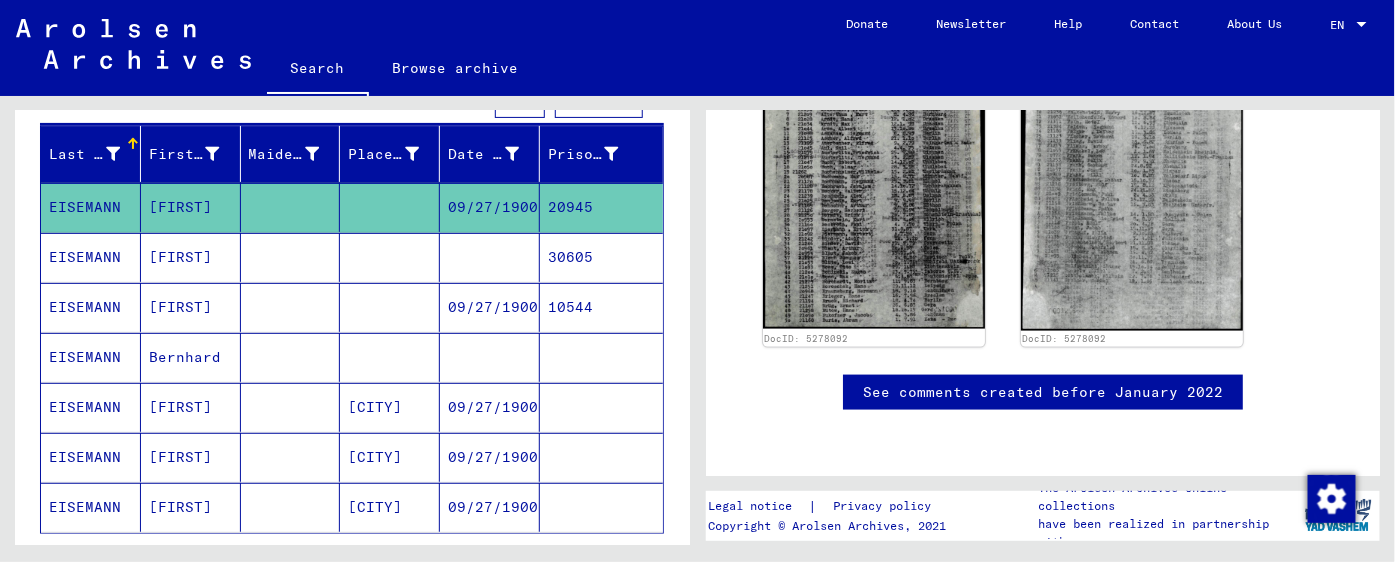 click on "[FIRST]" at bounding box center [191, 307] 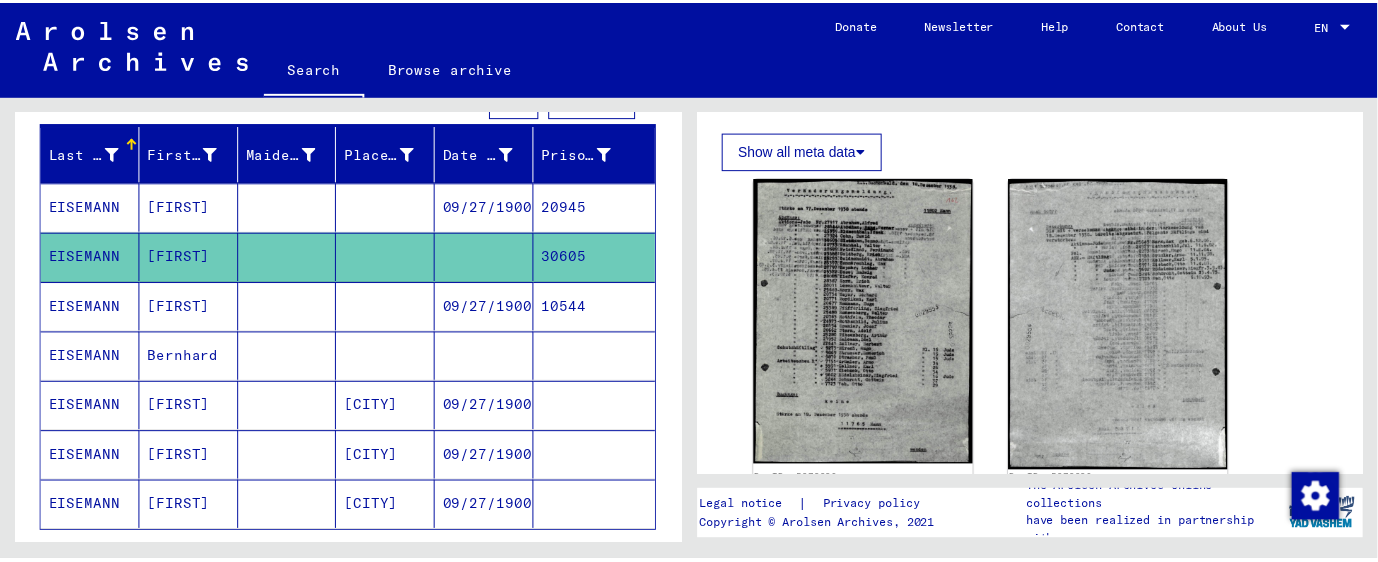 scroll, scrollTop: 555, scrollLeft: 0, axis: vertical 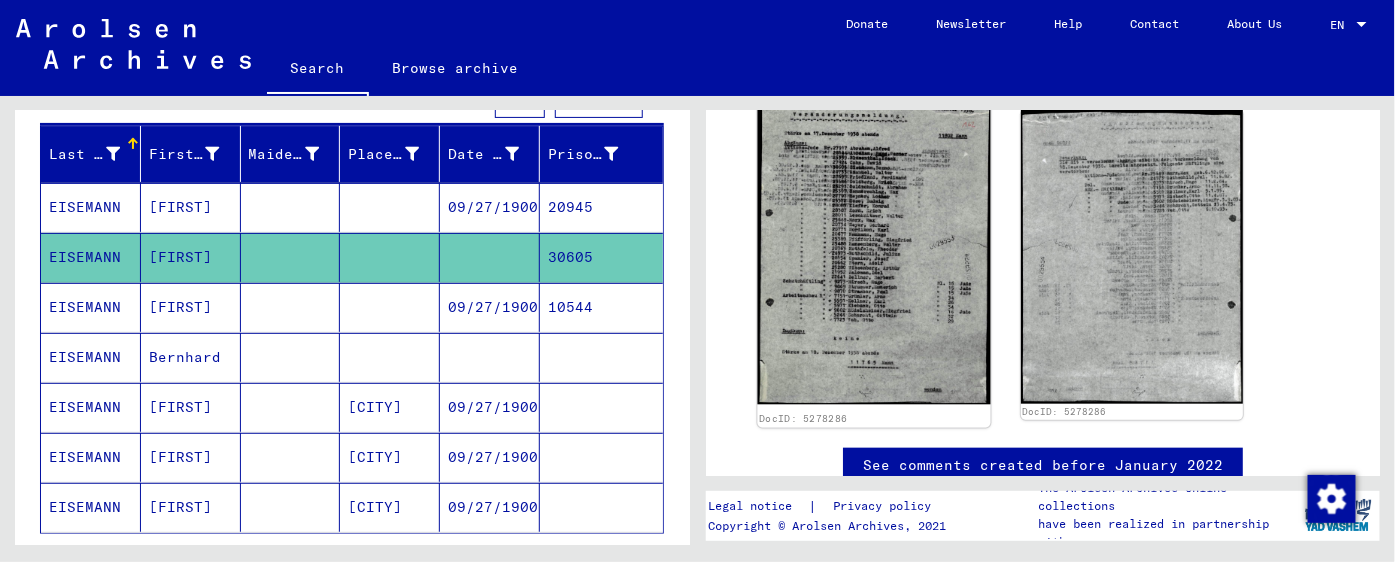 click 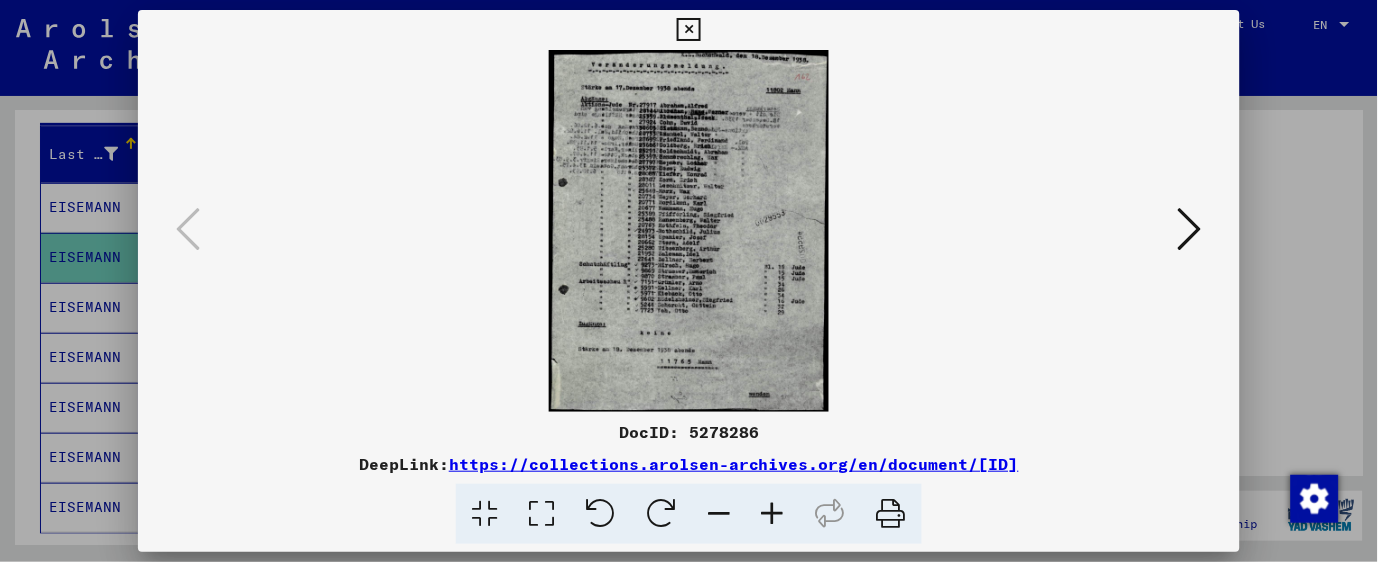 click at bounding box center [773, 514] 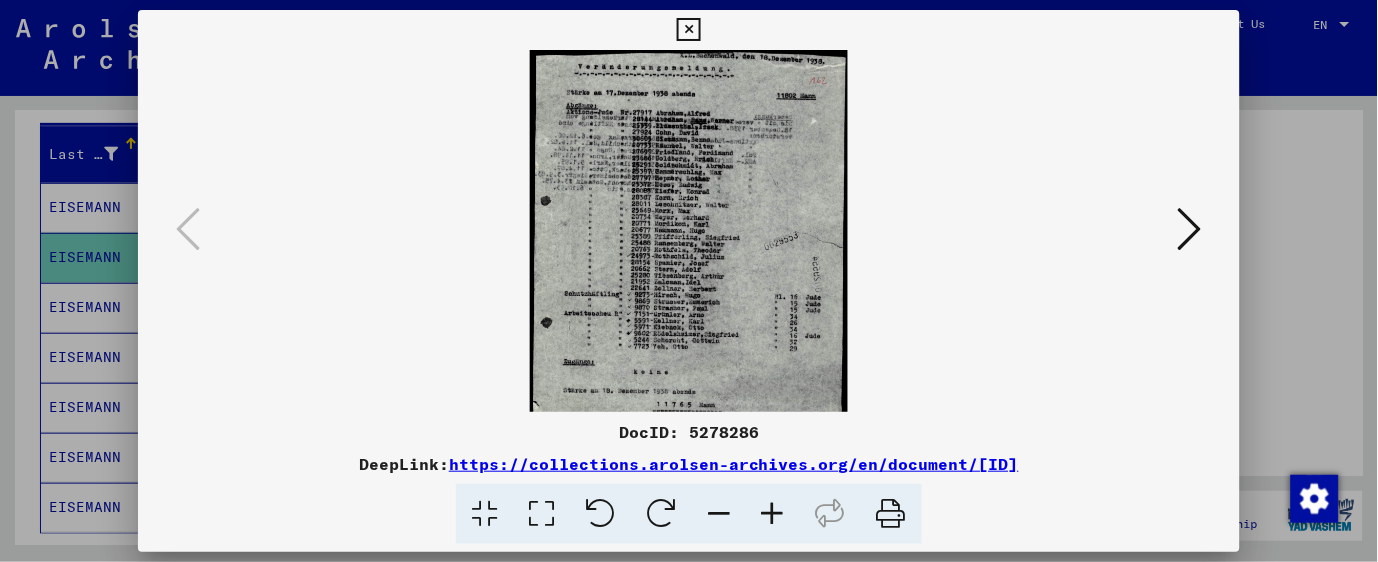 click at bounding box center (773, 514) 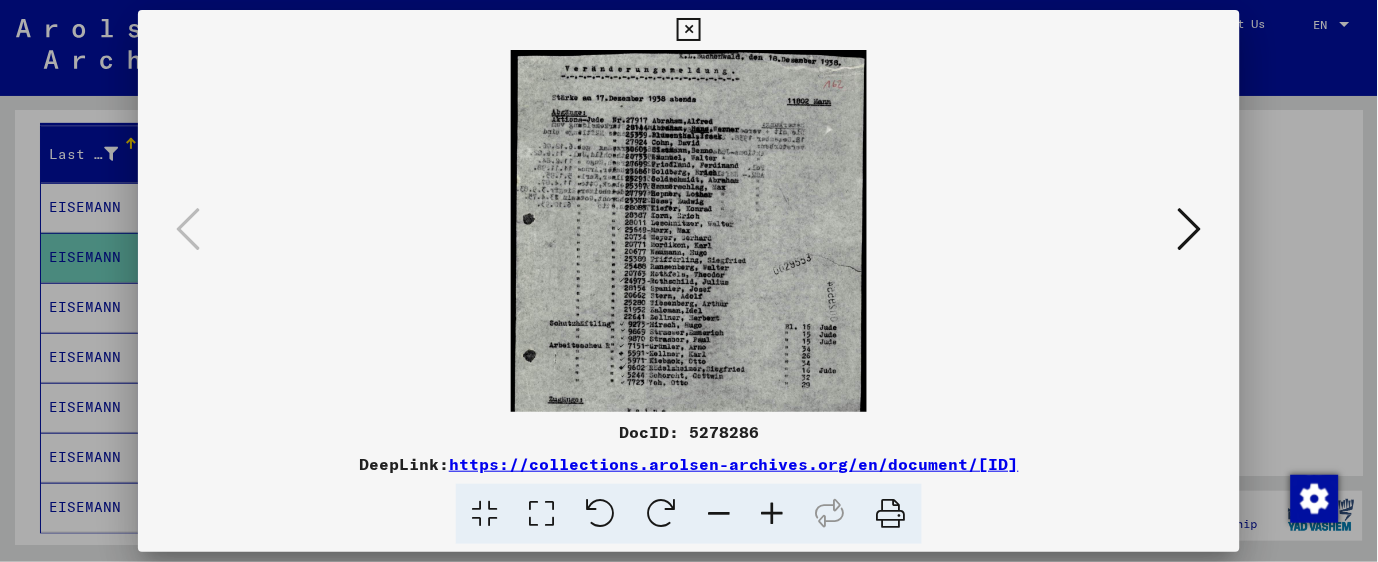 click at bounding box center (773, 514) 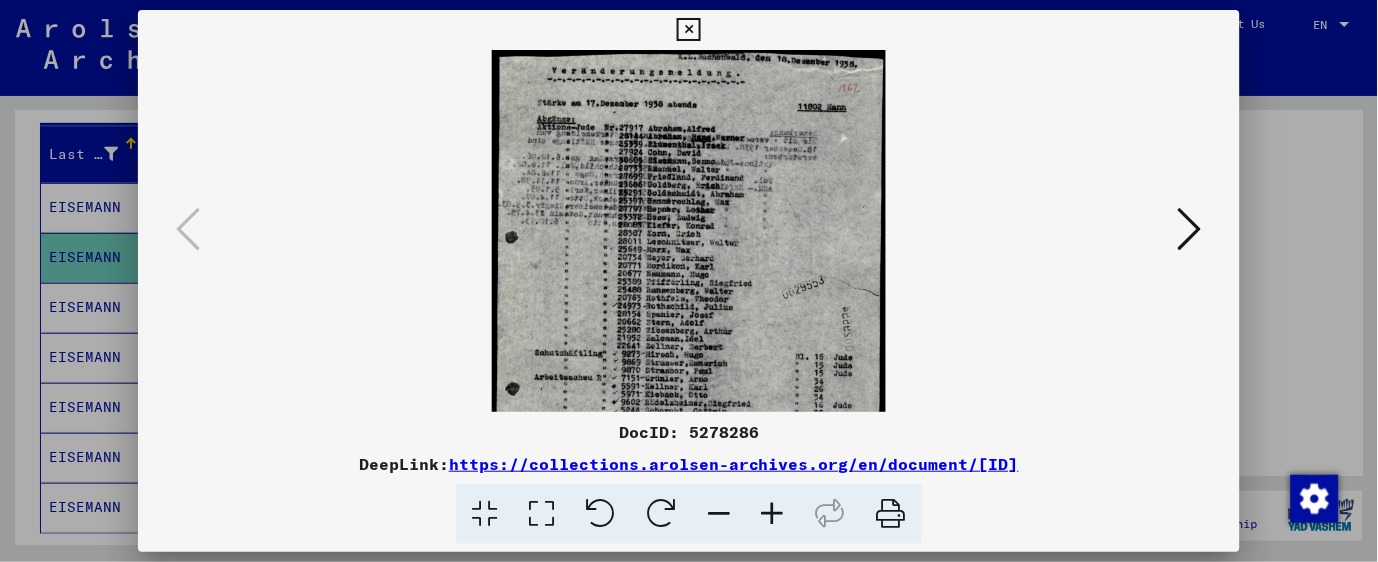 click at bounding box center (773, 514) 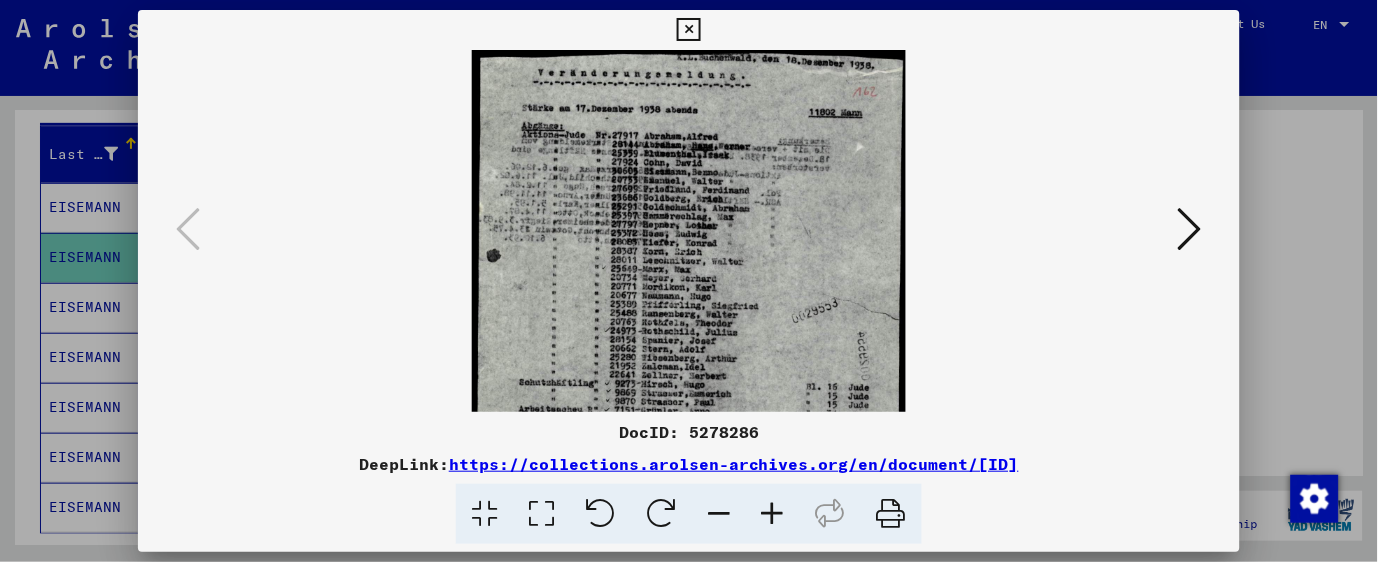 click at bounding box center (773, 514) 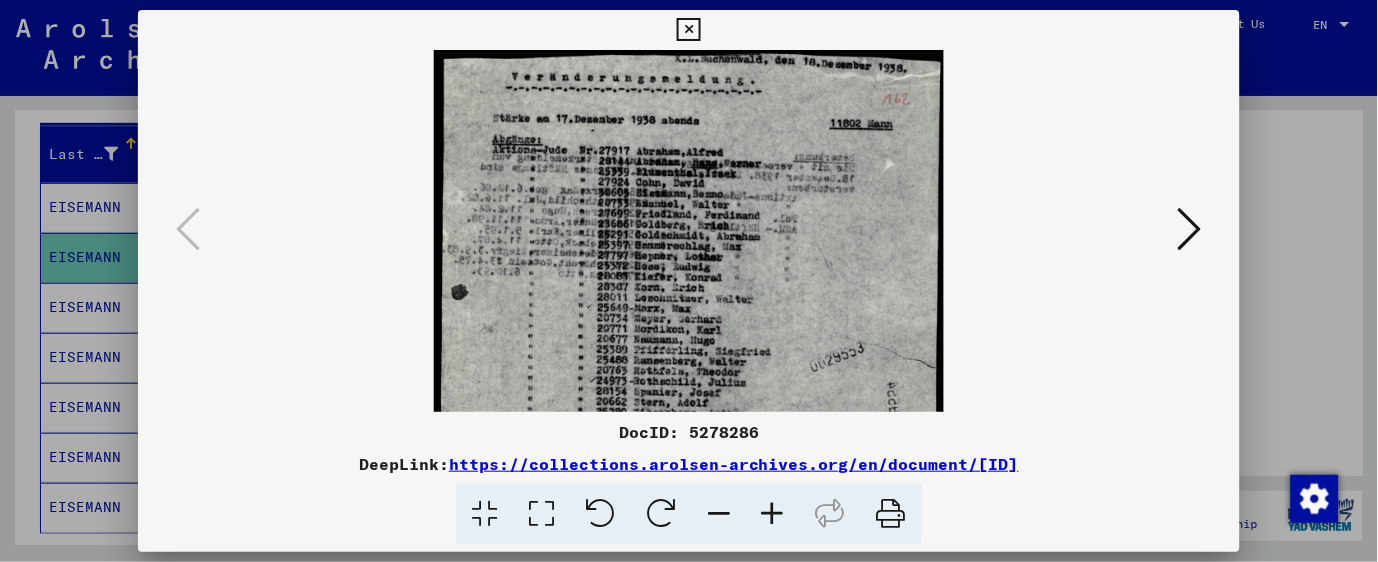 click at bounding box center [773, 514] 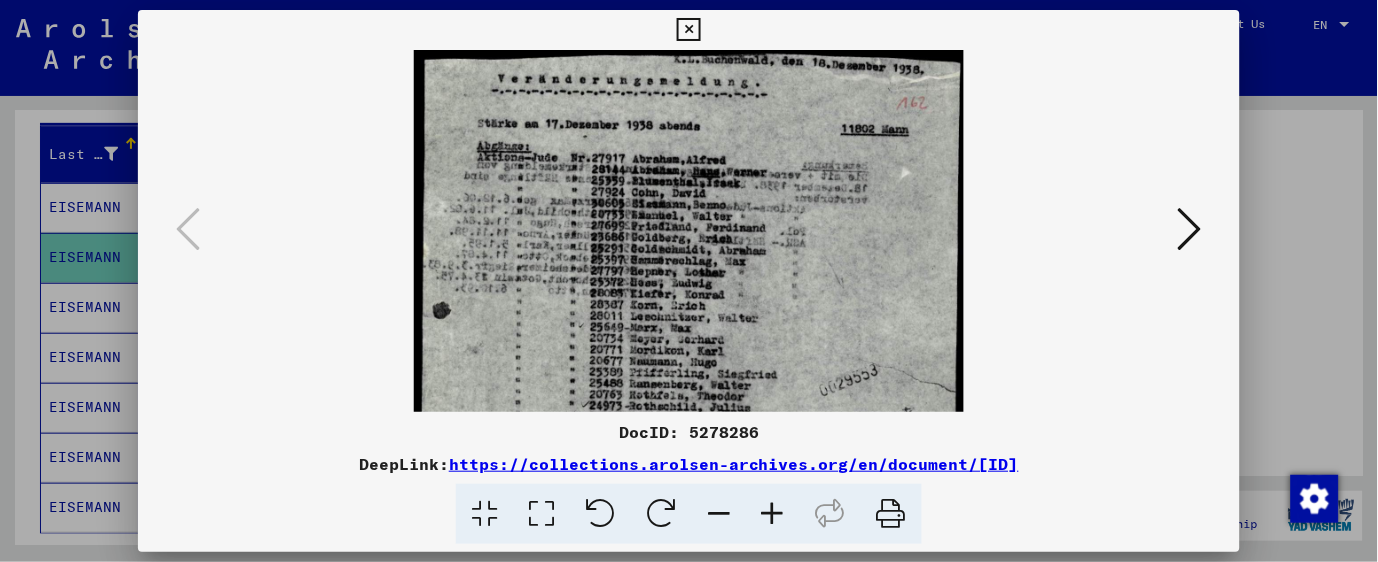 click at bounding box center [773, 514] 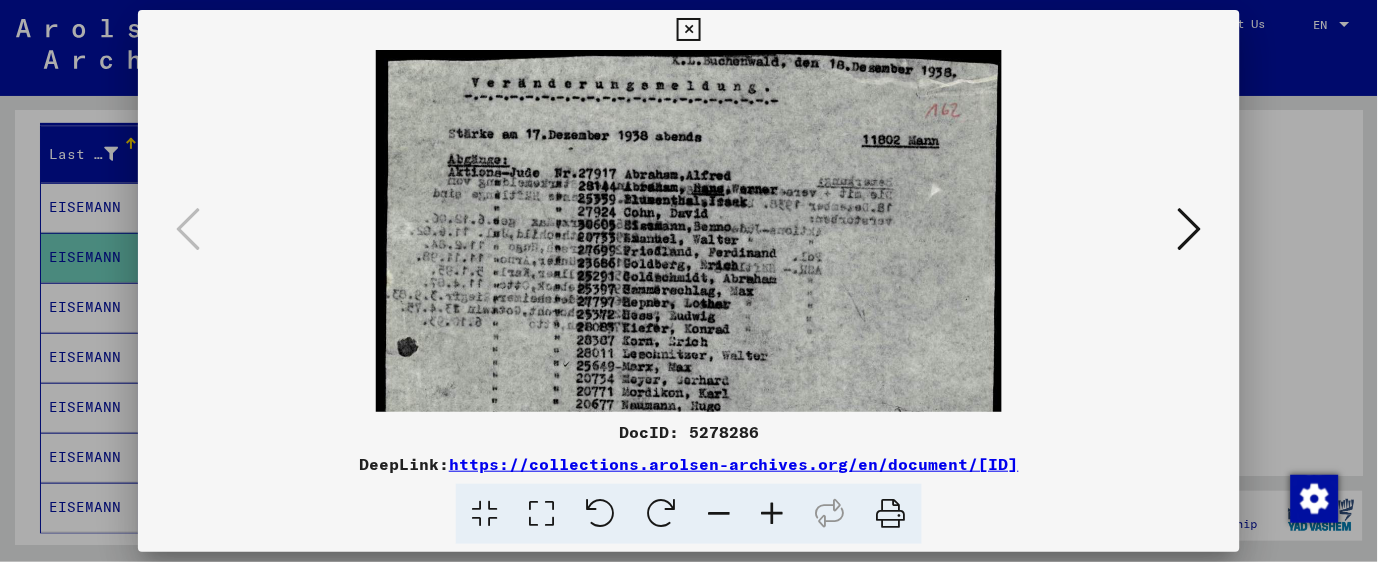 click at bounding box center [773, 514] 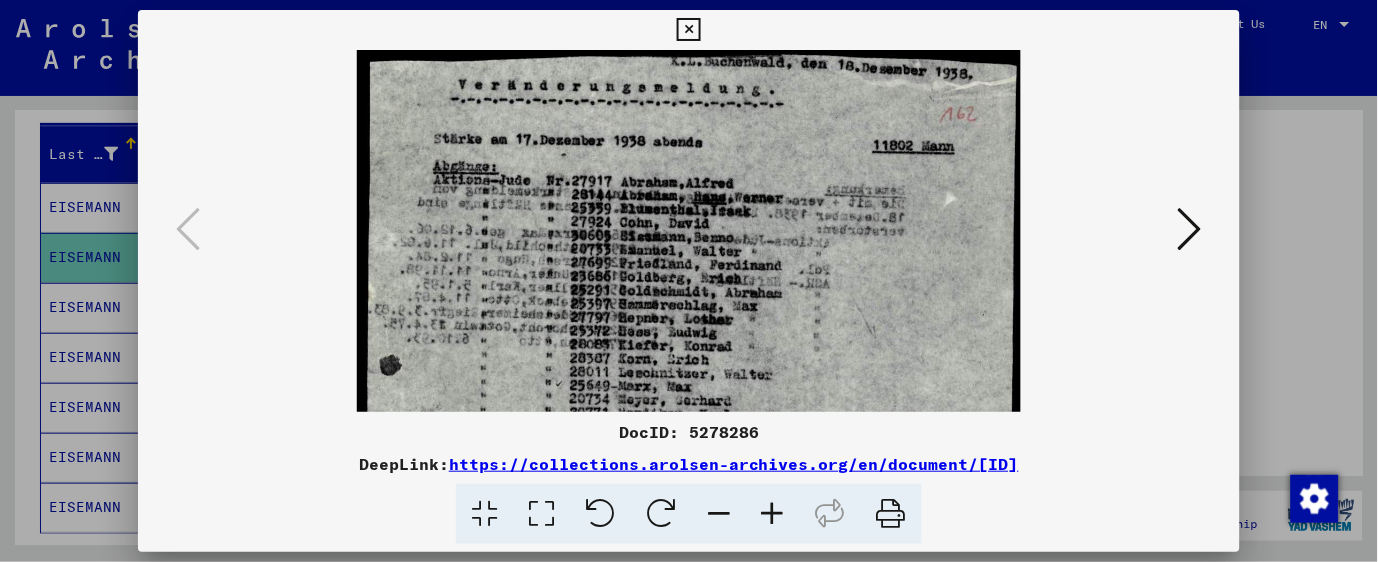 click at bounding box center (773, 514) 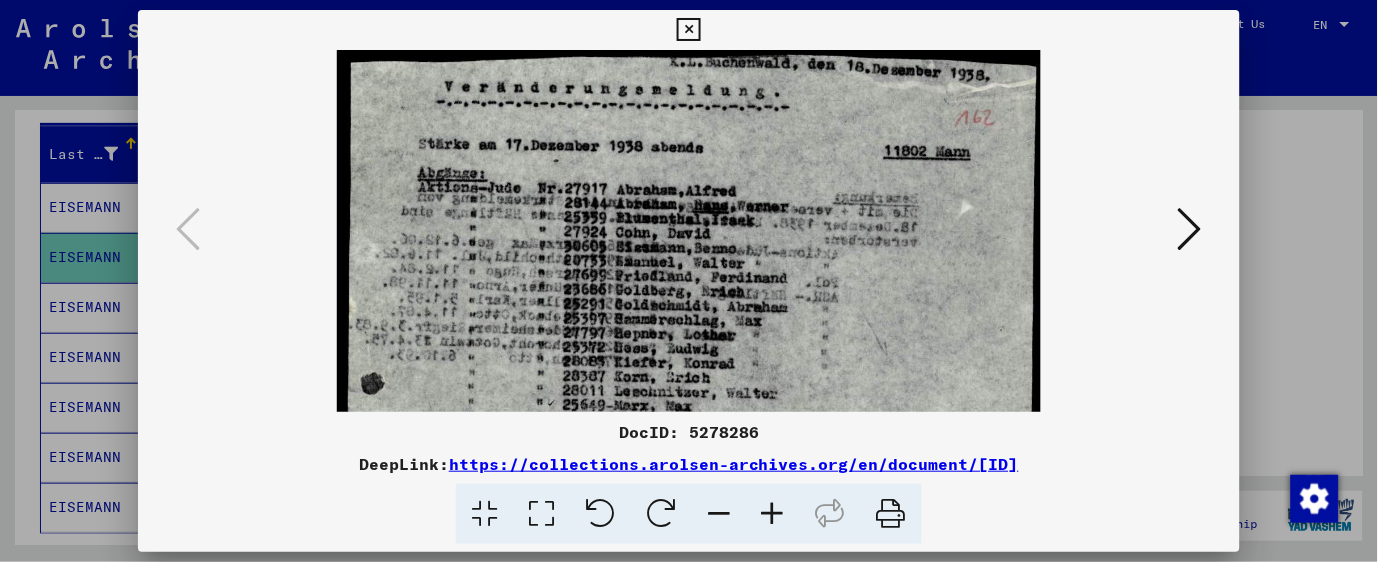 click at bounding box center [773, 514] 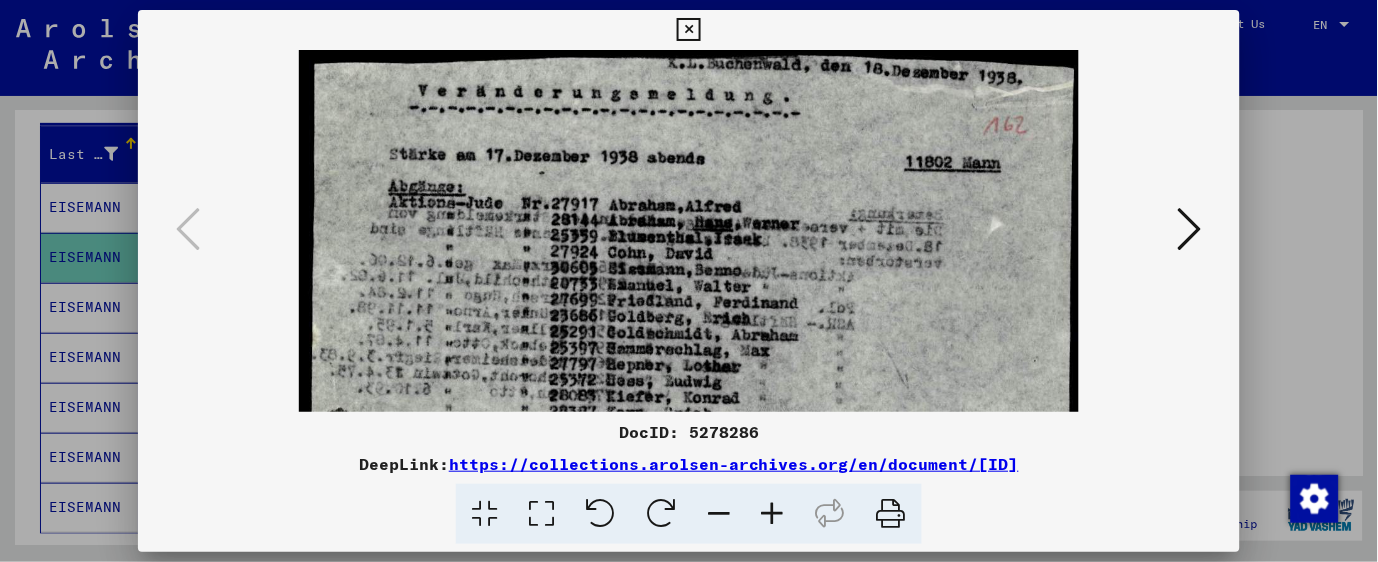 click at bounding box center [773, 514] 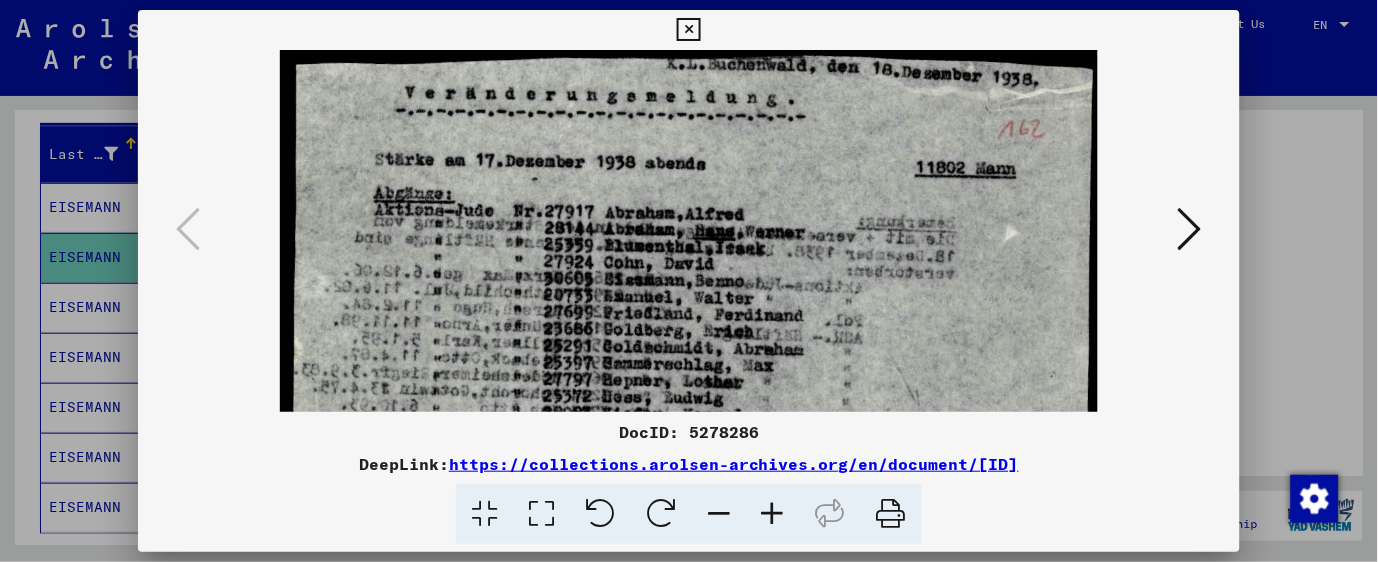 click at bounding box center [773, 514] 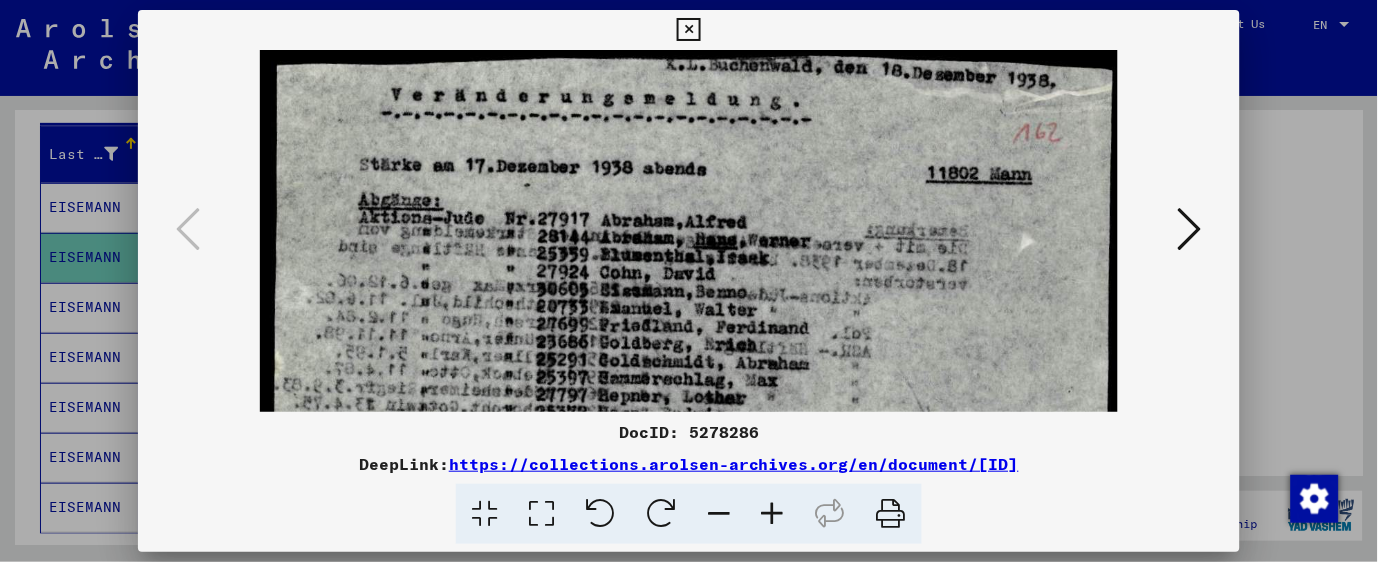 click at bounding box center (773, 514) 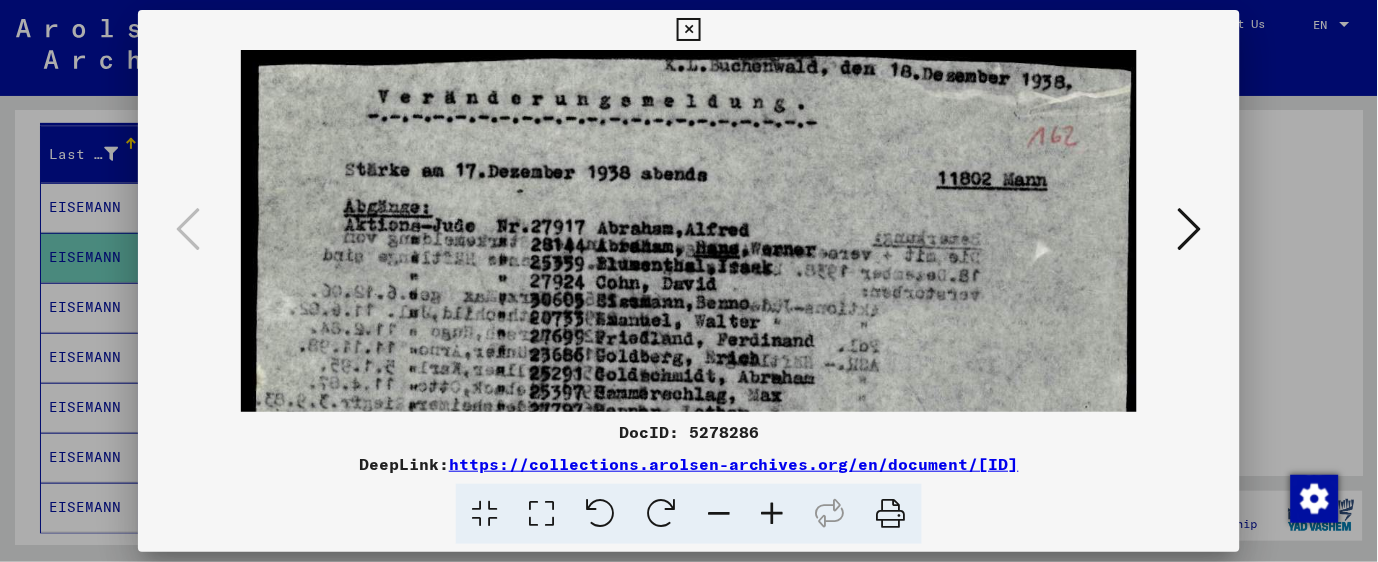 click at bounding box center [773, 514] 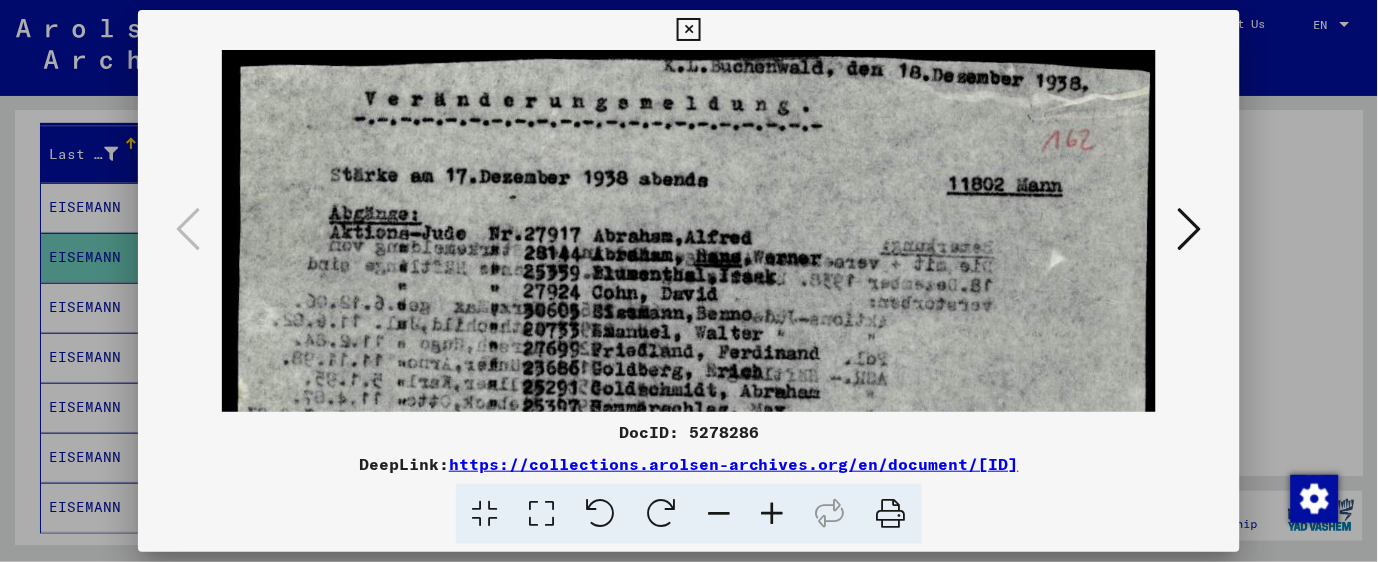 click at bounding box center (773, 514) 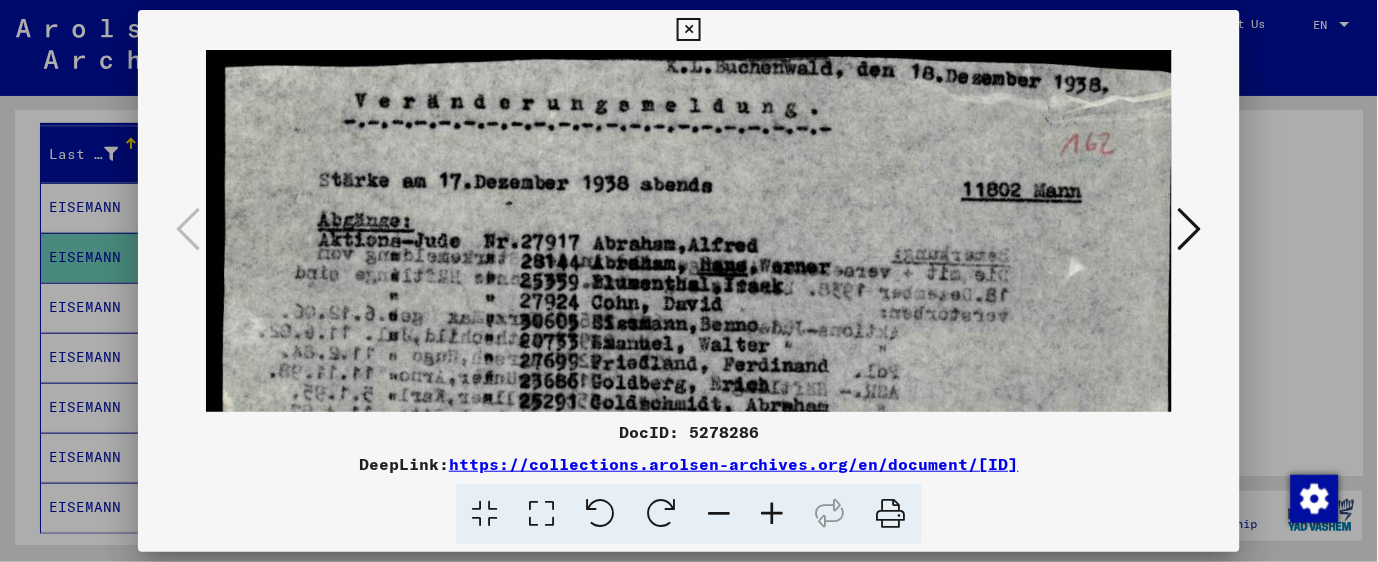 click at bounding box center [773, 514] 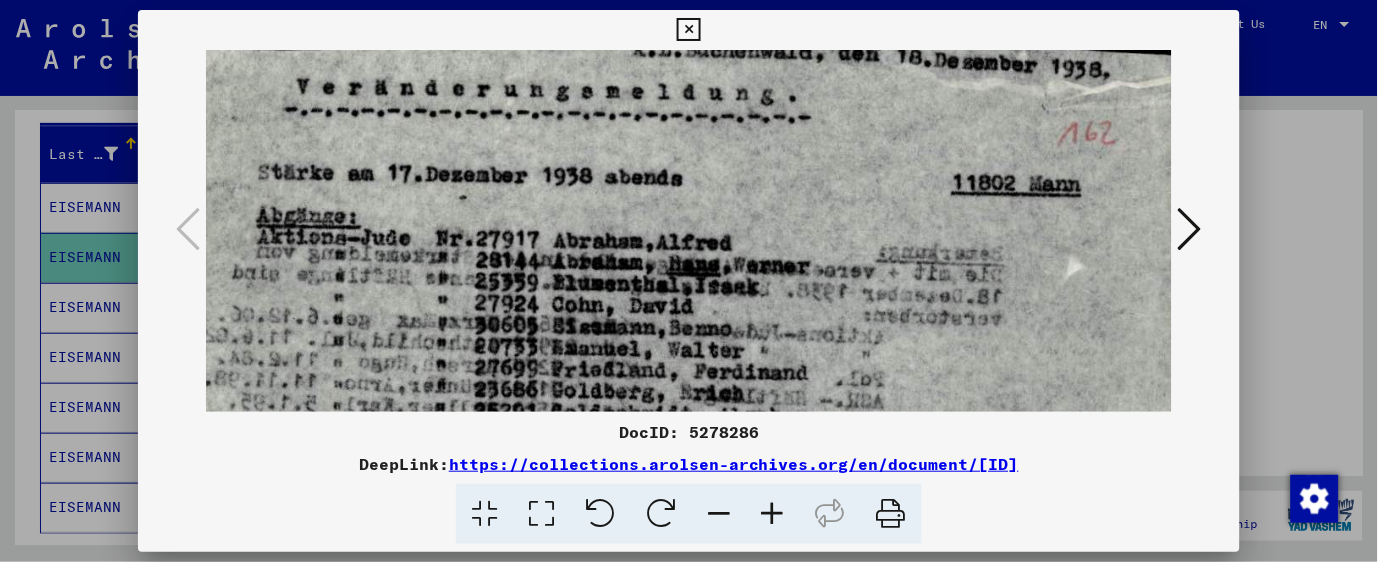 scroll, scrollTop: 0, scrollLeft: 70, axis: horizontal 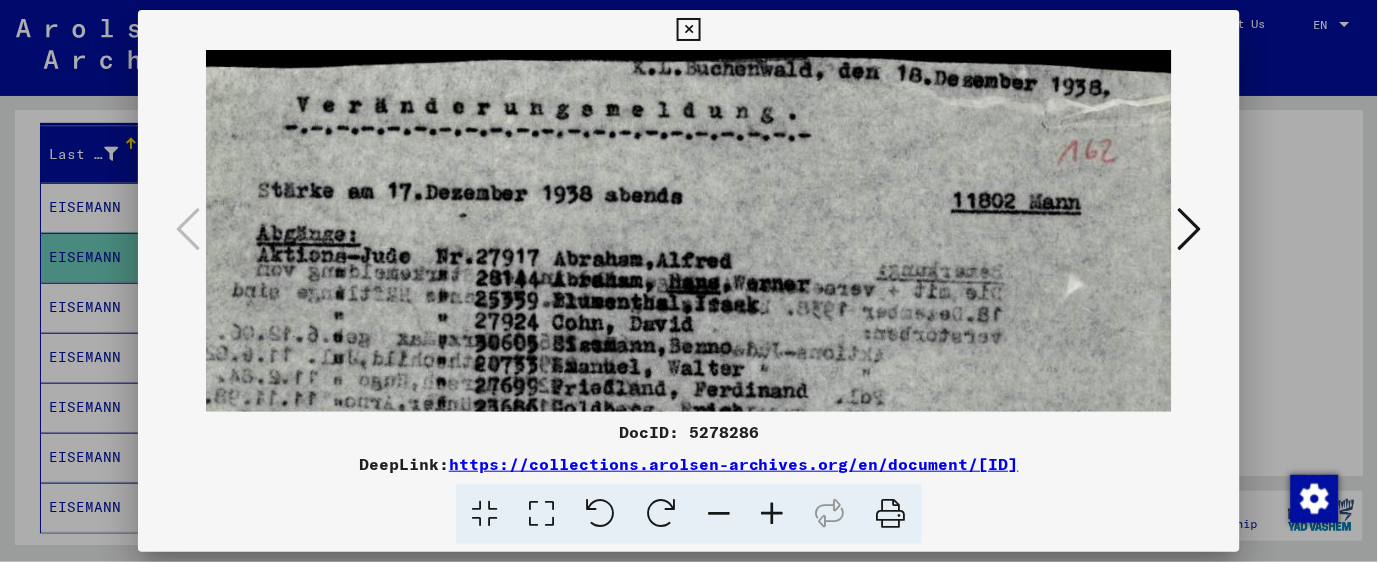 drag, startPoint x: 681, startPoint y: 326, endPoint x: 405, endPoint y: 457, distance: 305.51105 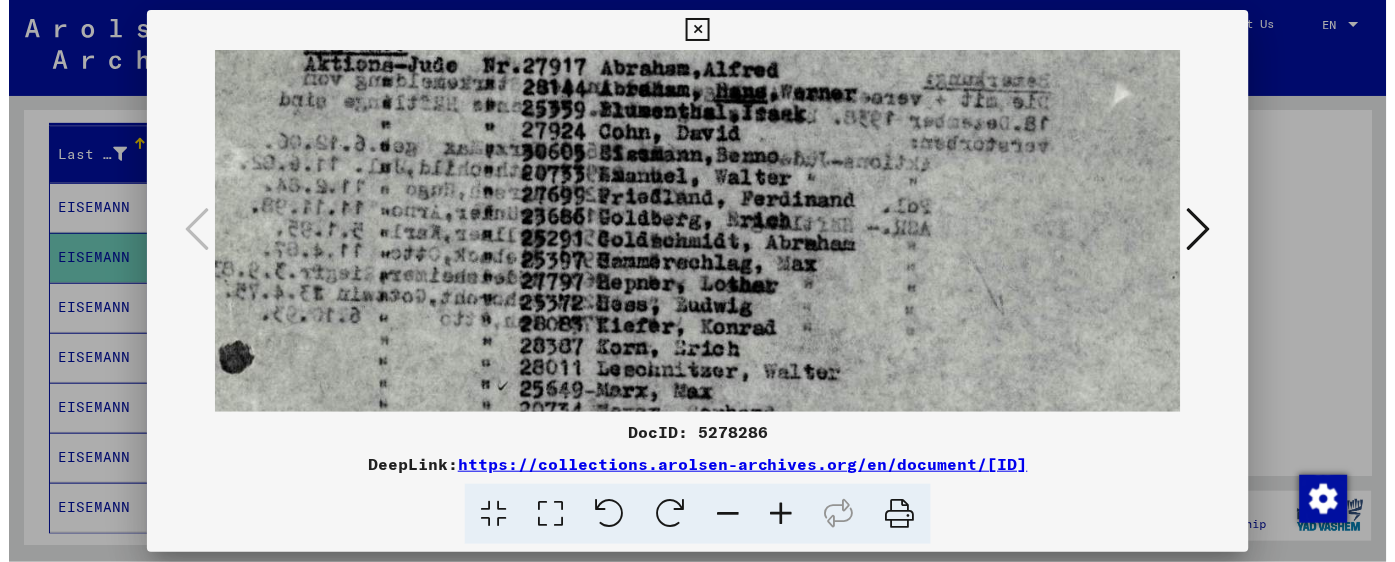 scroll, scrollTop: 247, scrollLeft: 1, axis: both 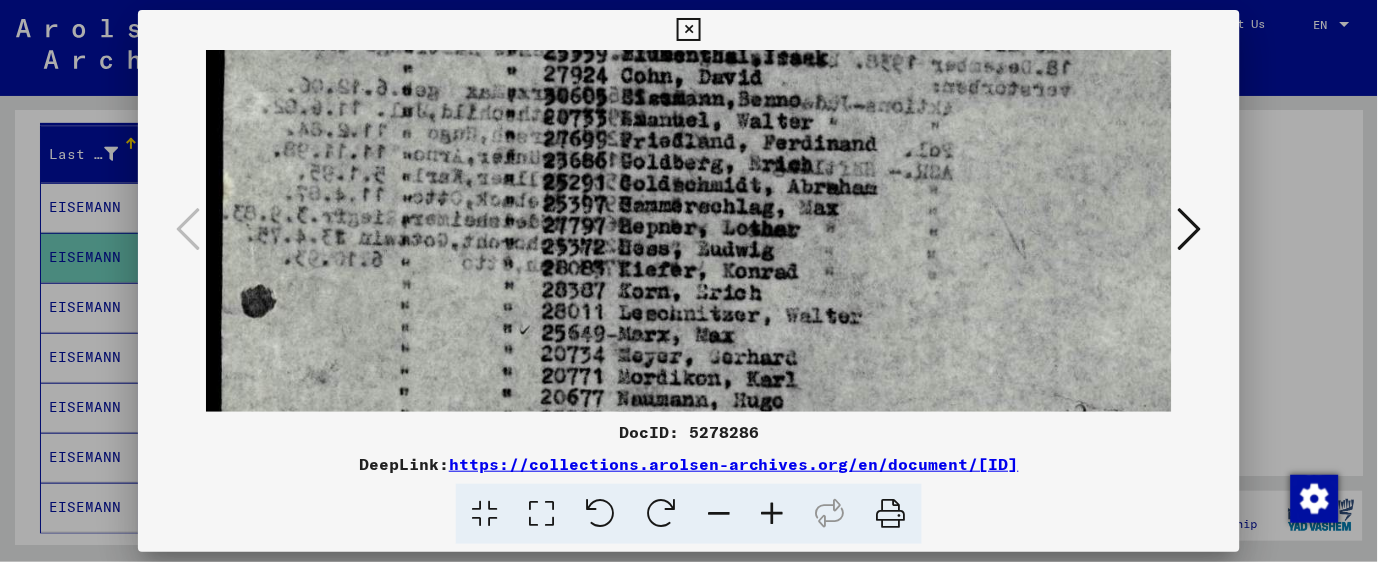 drag, startPoint x: 715, startPoint y: 198, endPoint x: 767, endPoint y: 60, distance: 147.47203 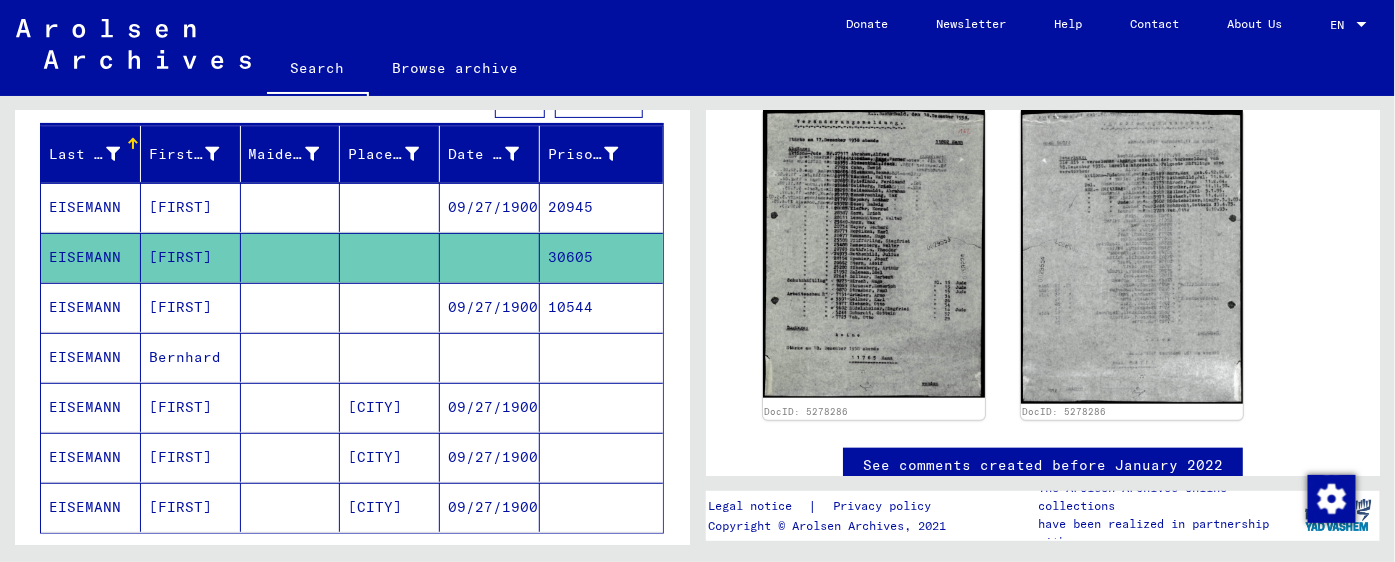 click on "[FIRST]" at bounding box center (191, 357) 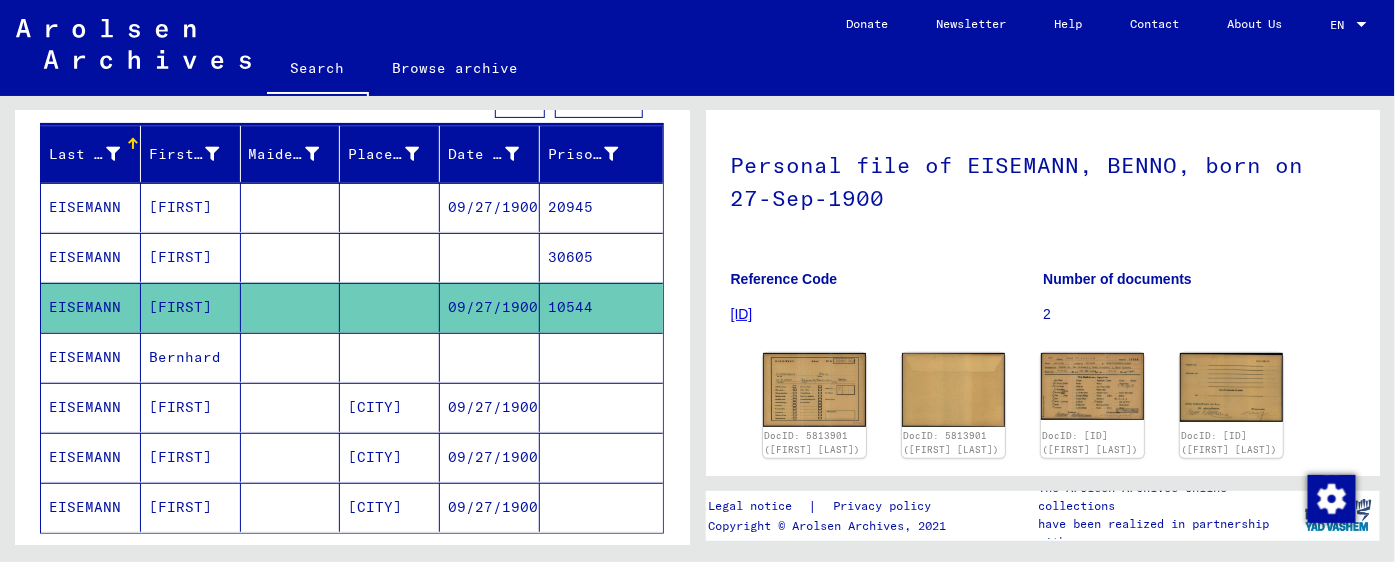 scroll, scrollTop: 222, scrollLeft: 0, axis: vertical 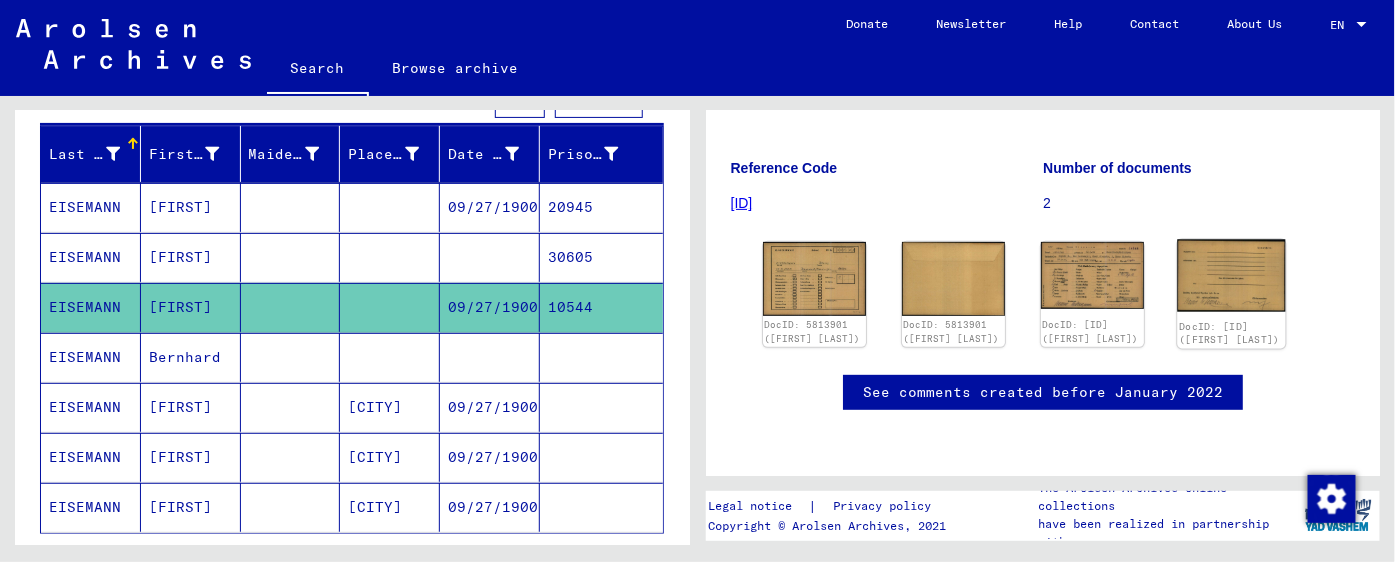 click 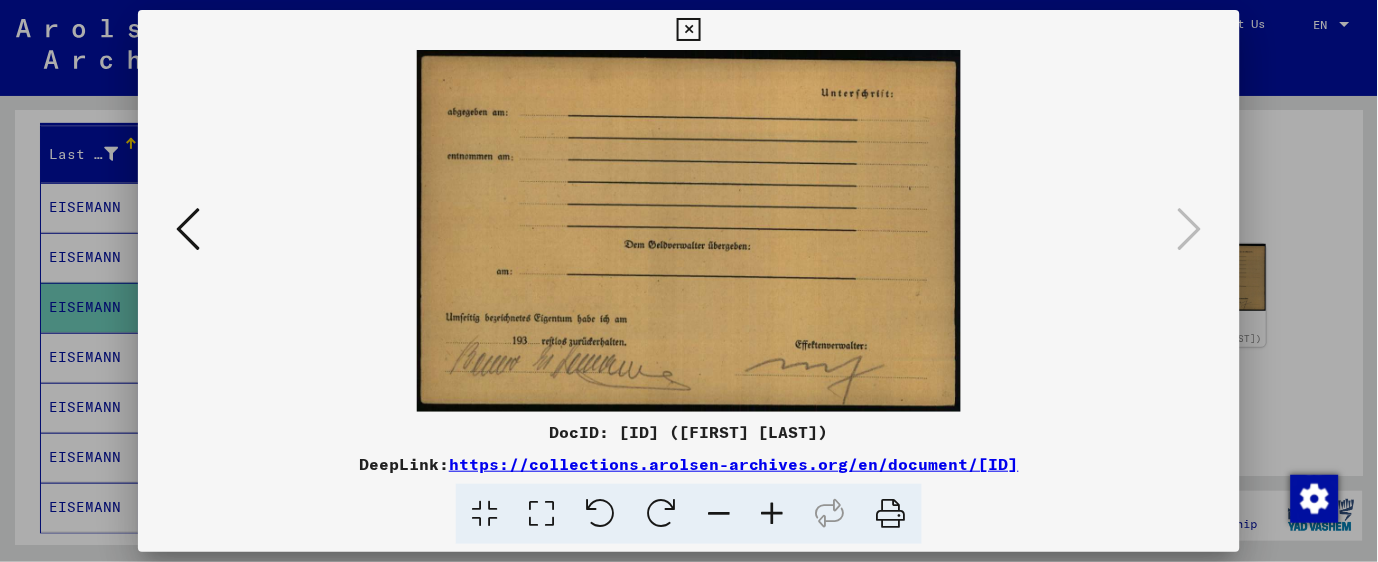 type 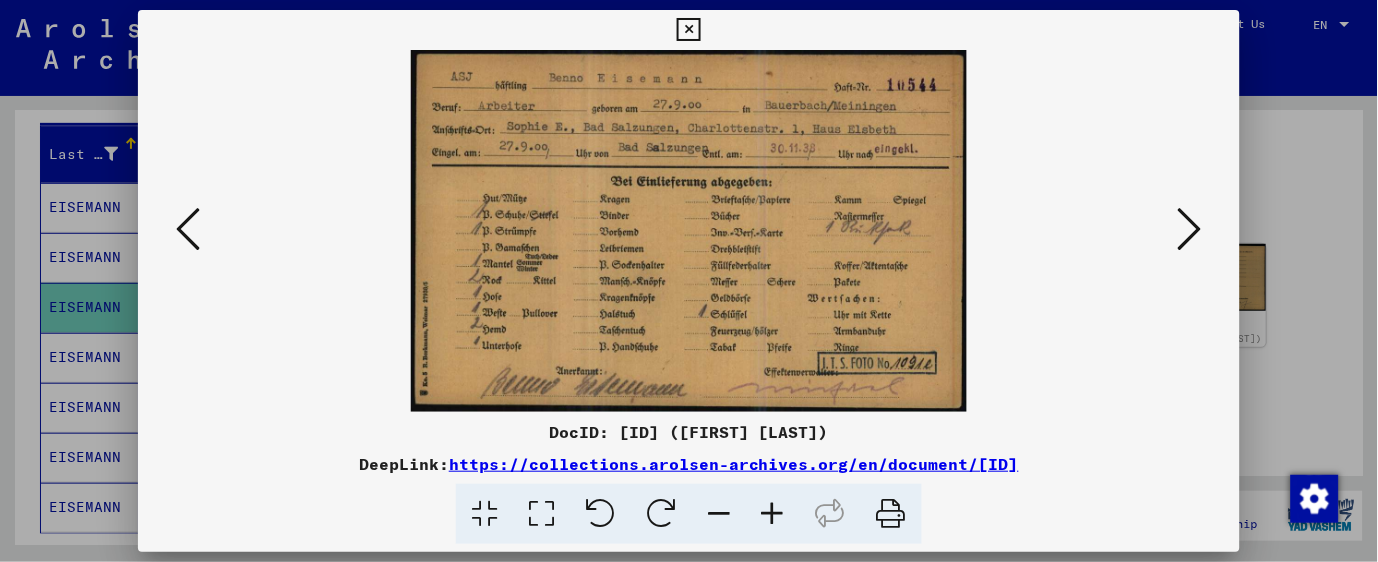 click at bounding box center (188, 230) 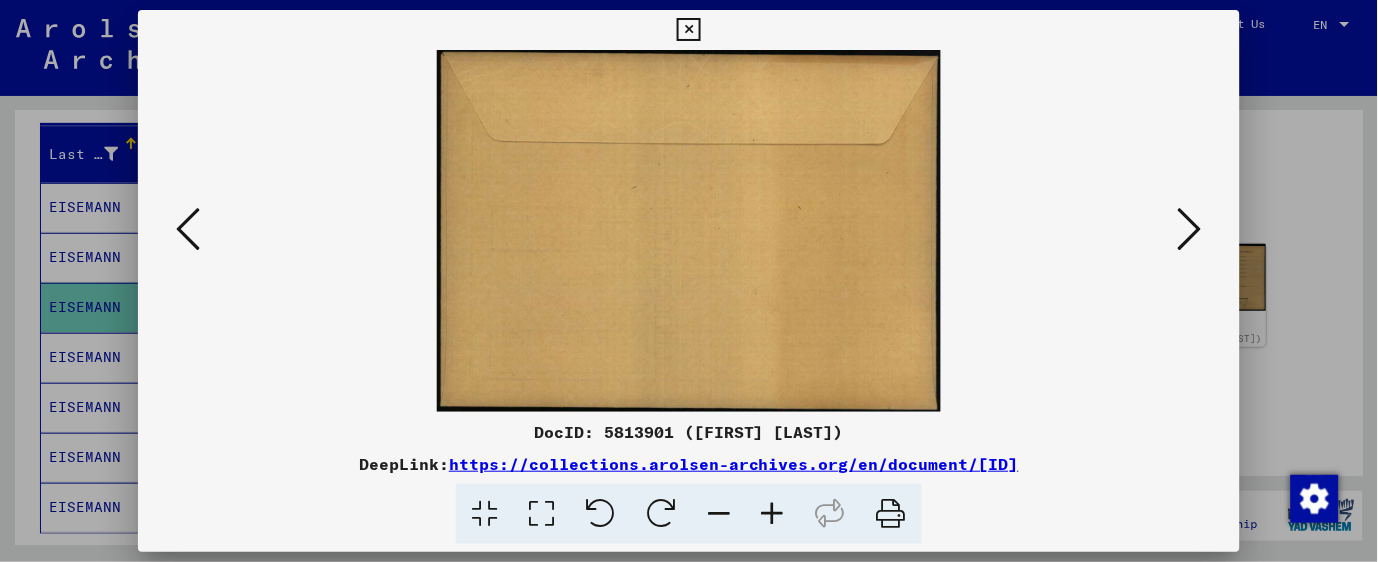 click at bounding box center (188, 230) 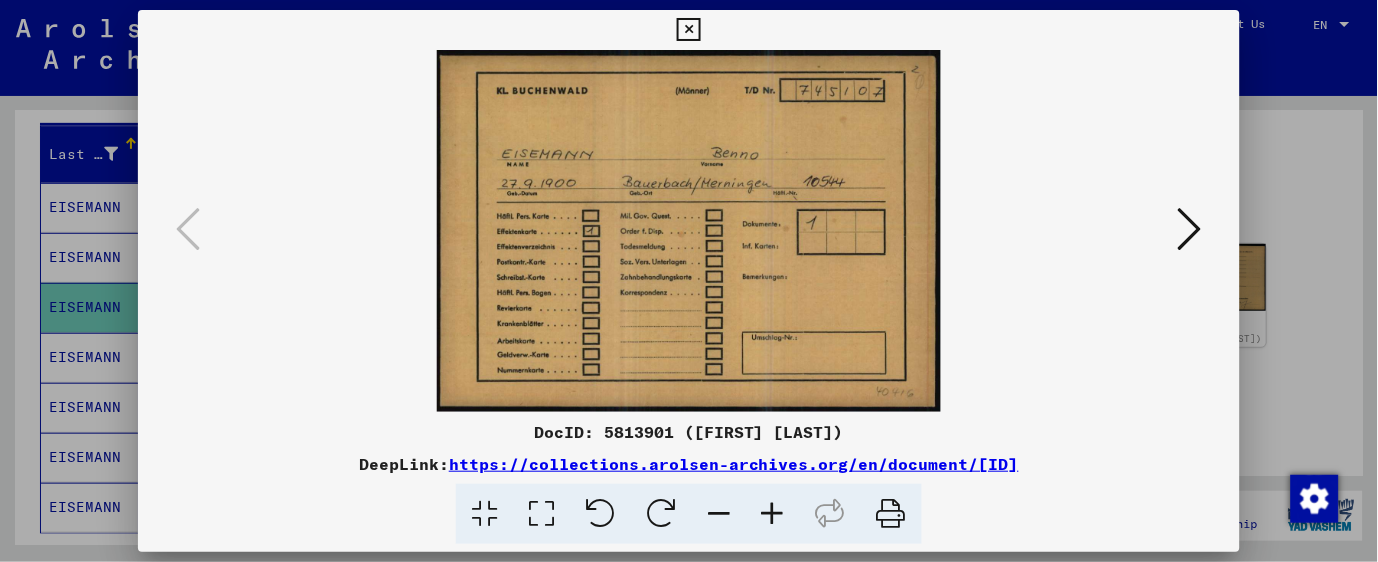 click at bounding box center (689, 281) 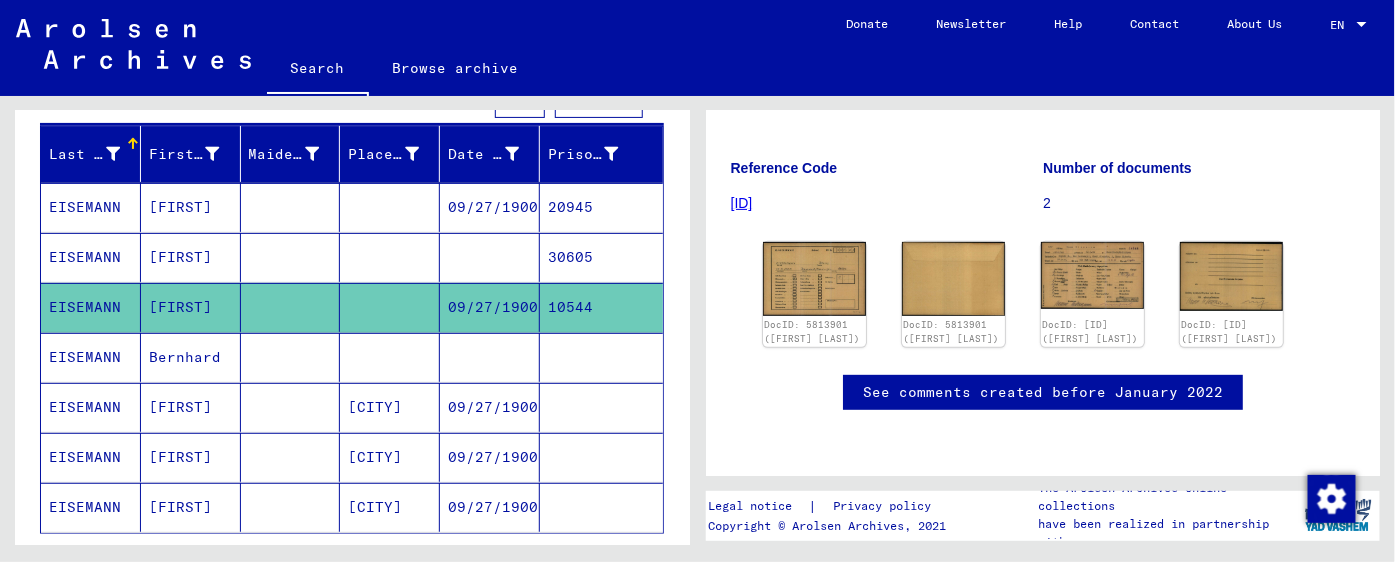 click on "Bernhard" at bounding box center [191, 407] 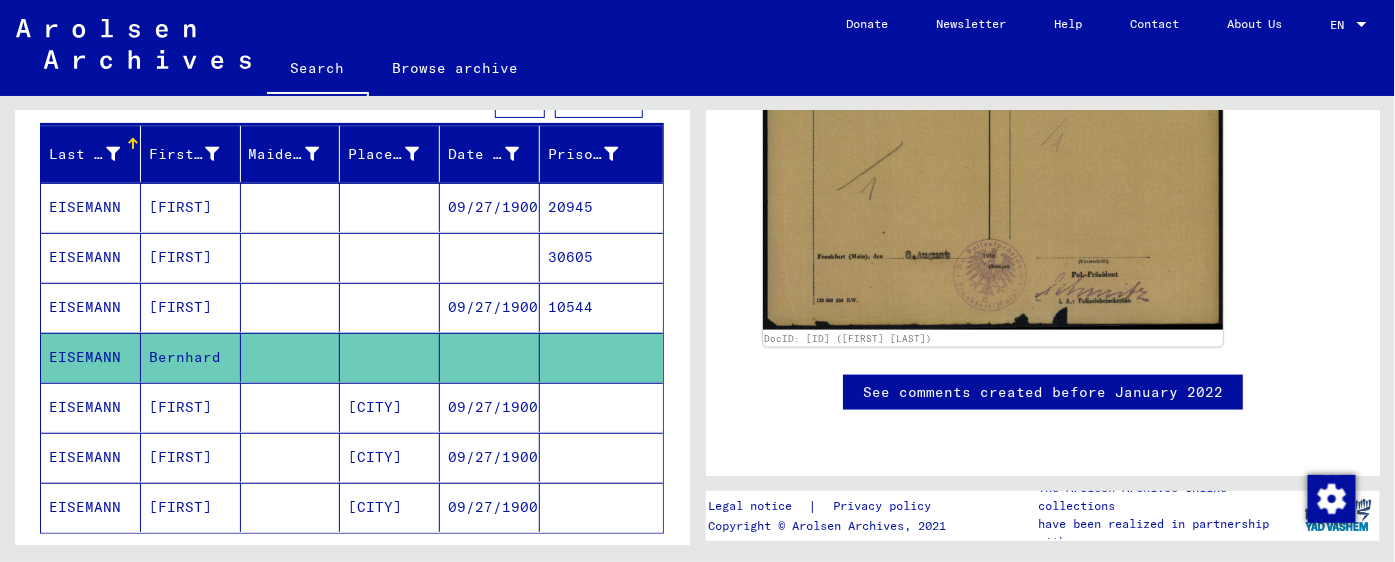 scroll, scrollTop: 888, scrollLeft: 0, axis: vertical 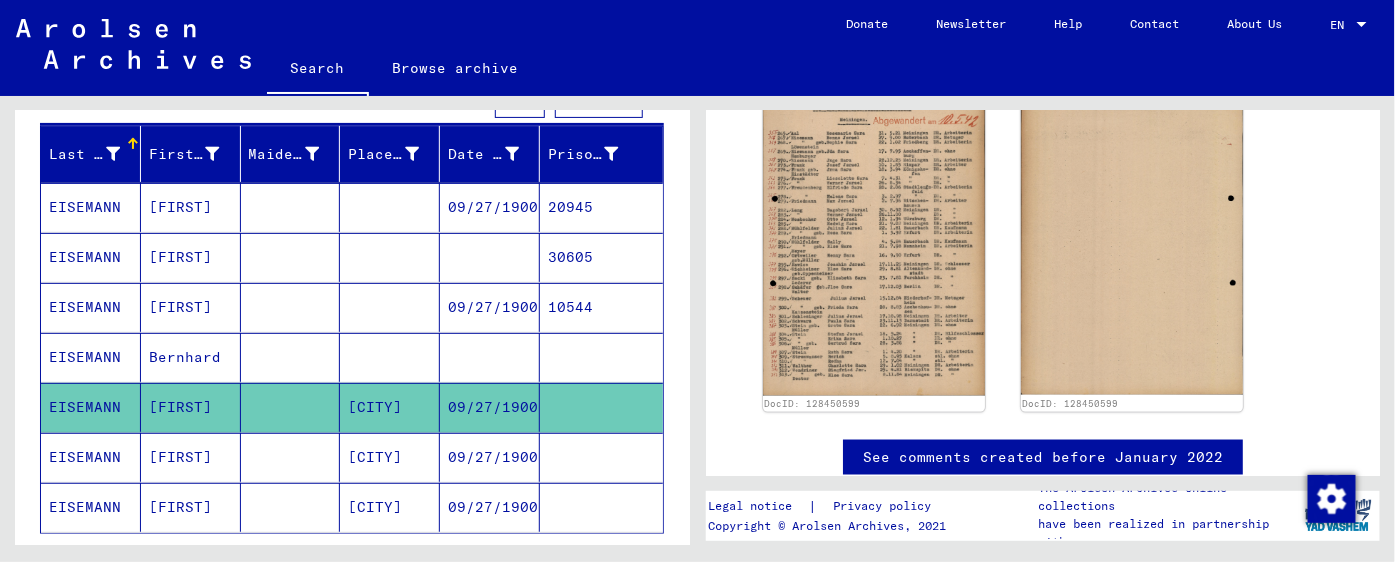 click on "[FIRST]" at bounding box center (191, 507) 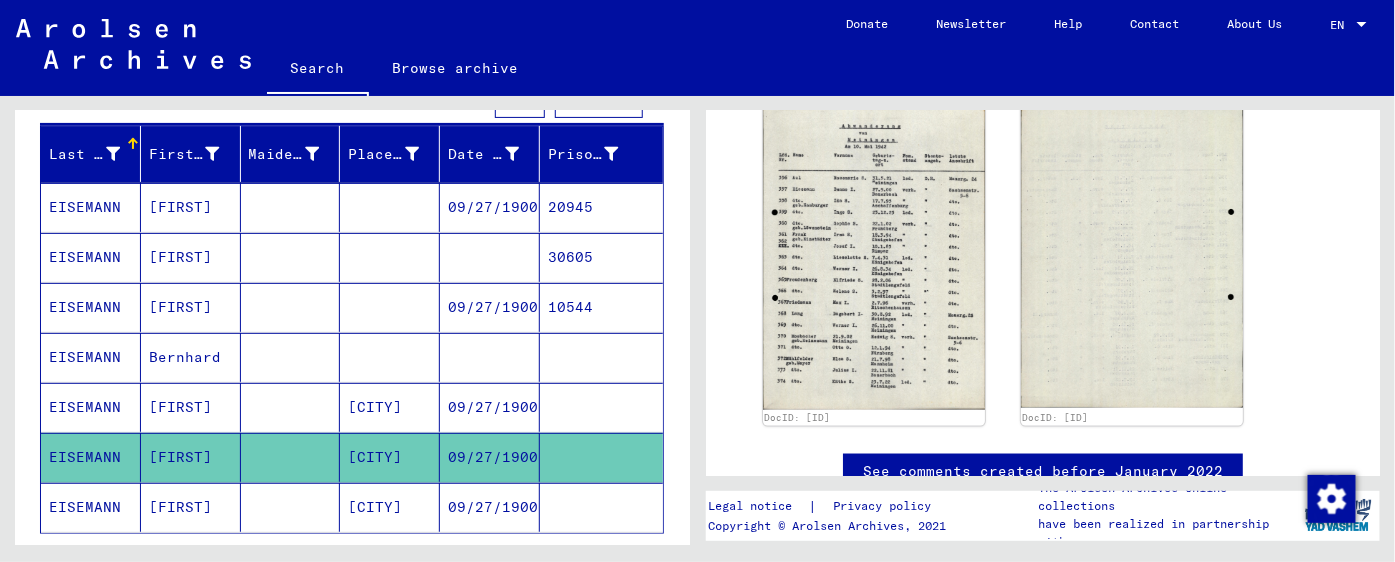 scroll, scrollTop: 888, scrollLeft: 0, axis: vertical 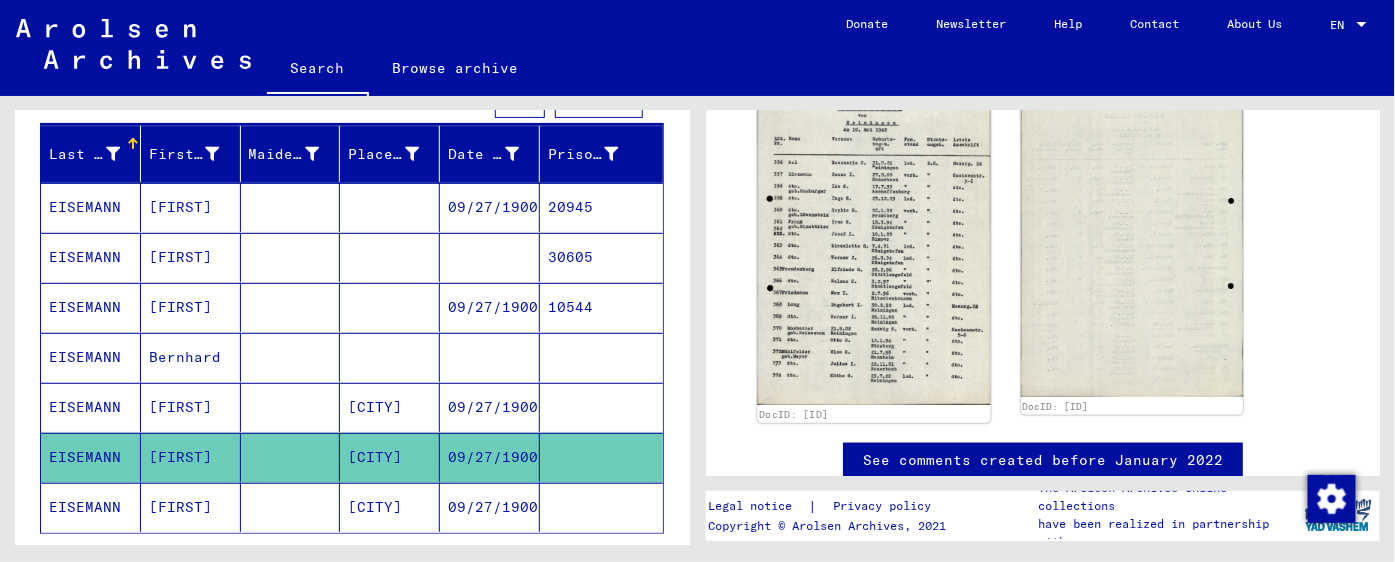 click 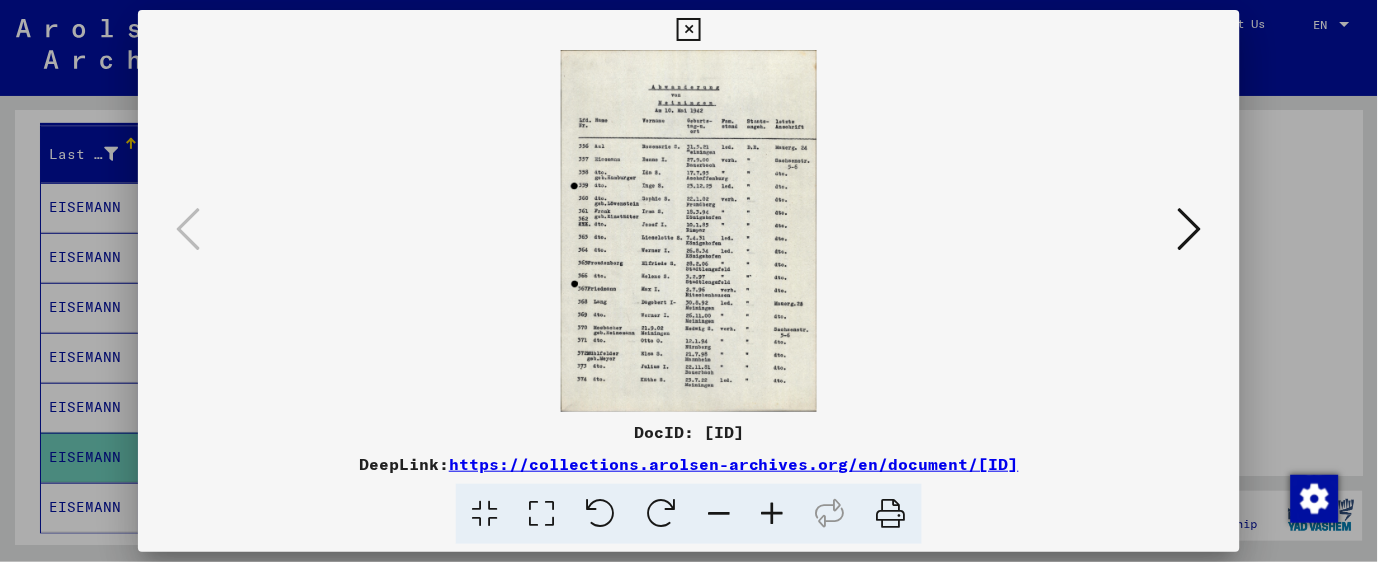 click at bounding box center [689, 231] 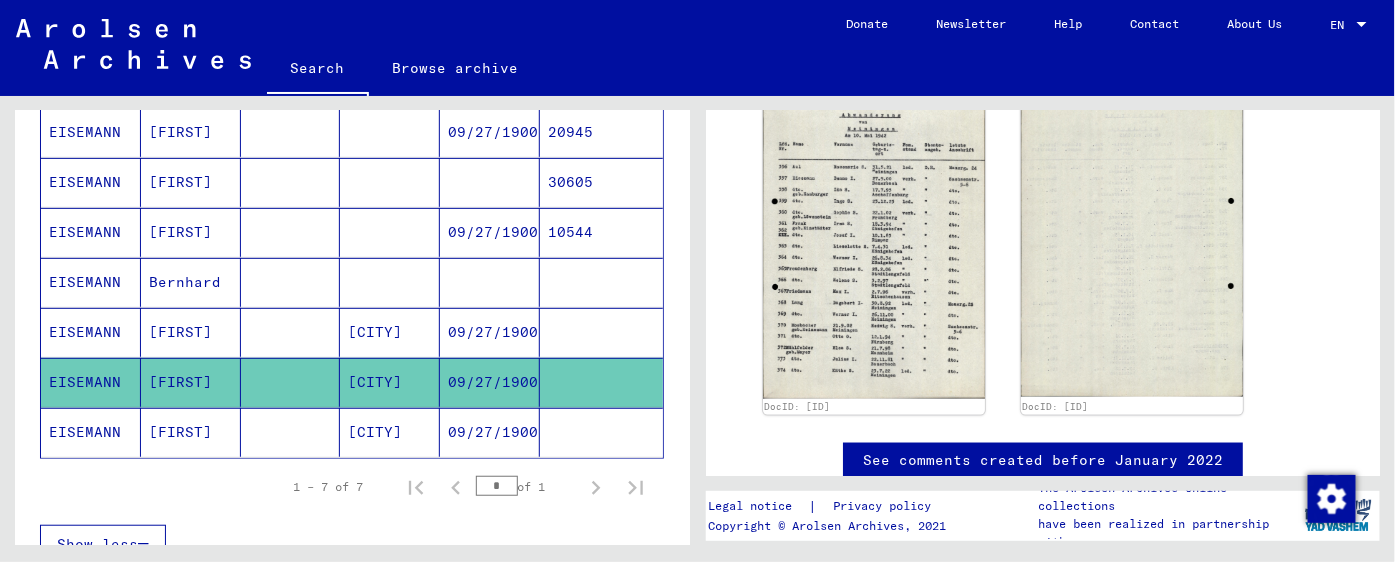 scroll, scrollTop: 444, scrollLeft: 0, axis: vertical 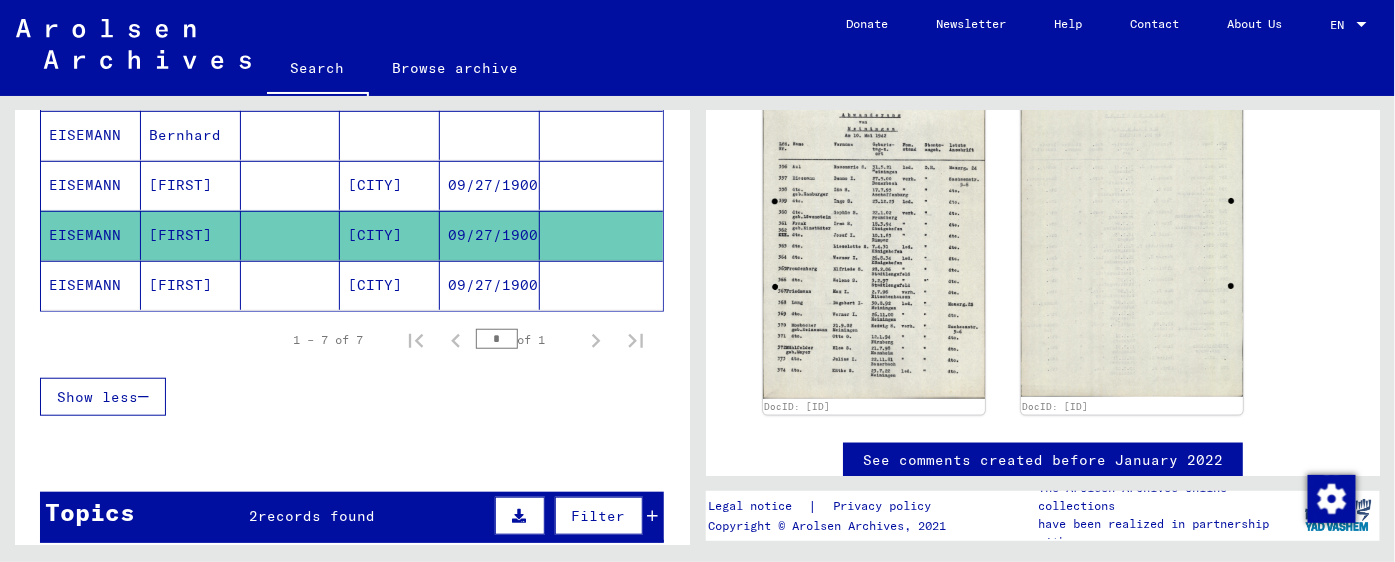click on "[FIRST]" 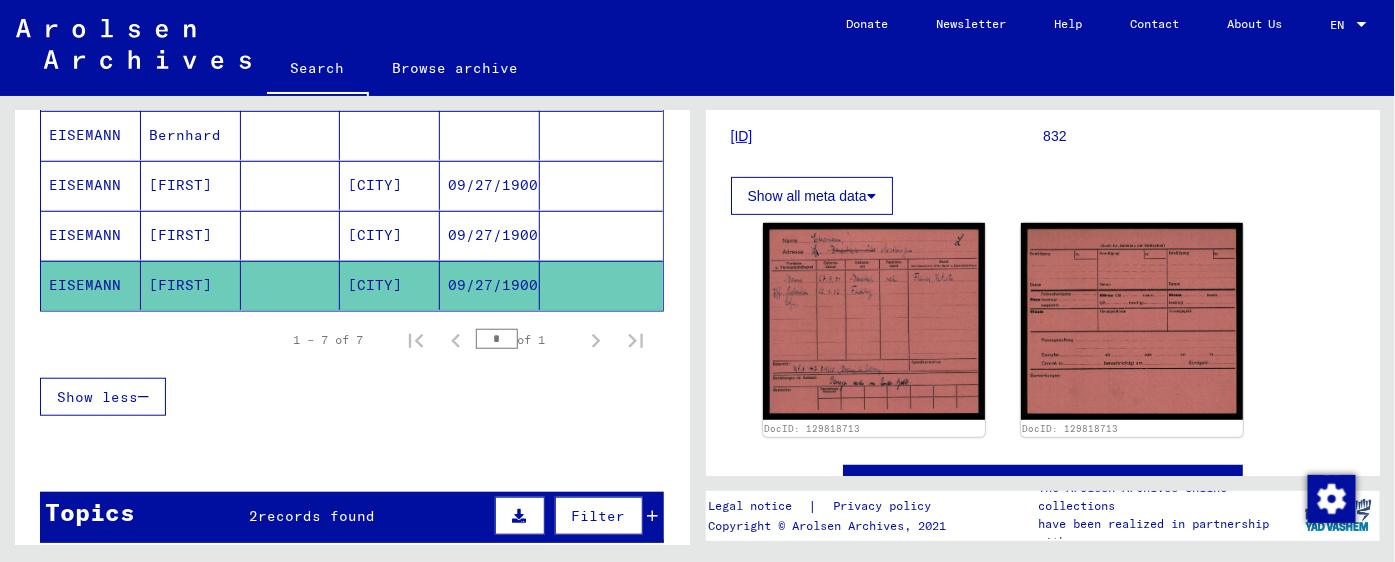 scroll, scrollTop: 222, scrollLeft: 0, axis: vertical 